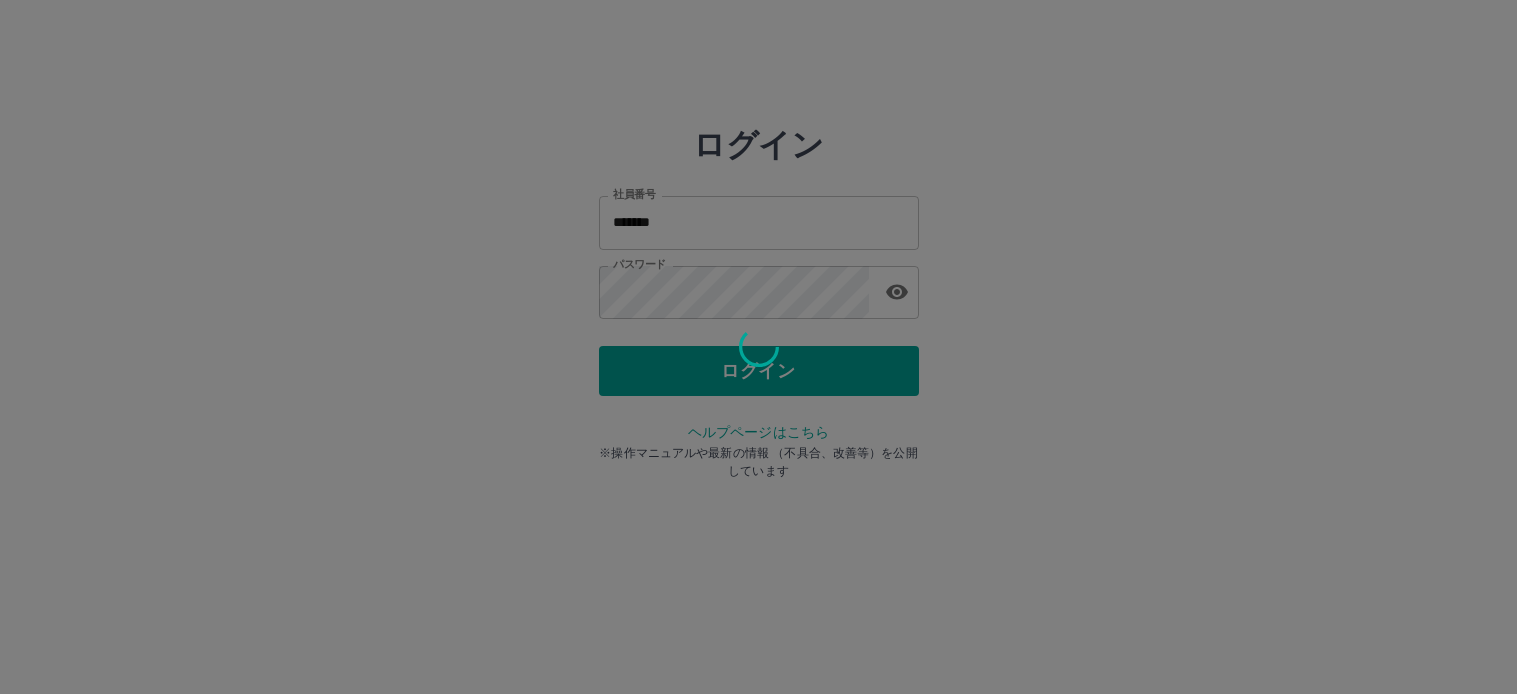 scroll, scrollTop: 0, scrollLeft: 0, axis: both 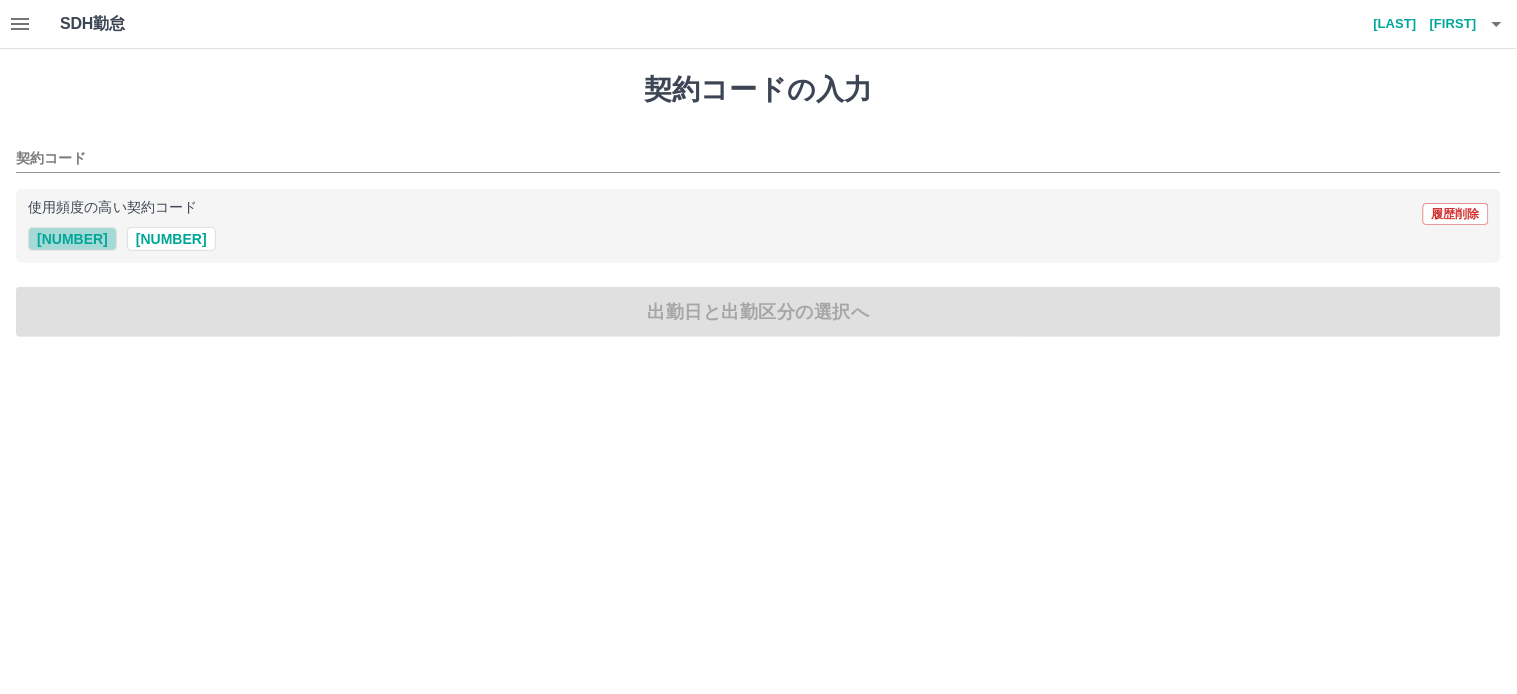 click on "[NUMBER]" at bounding box center (72, 239) 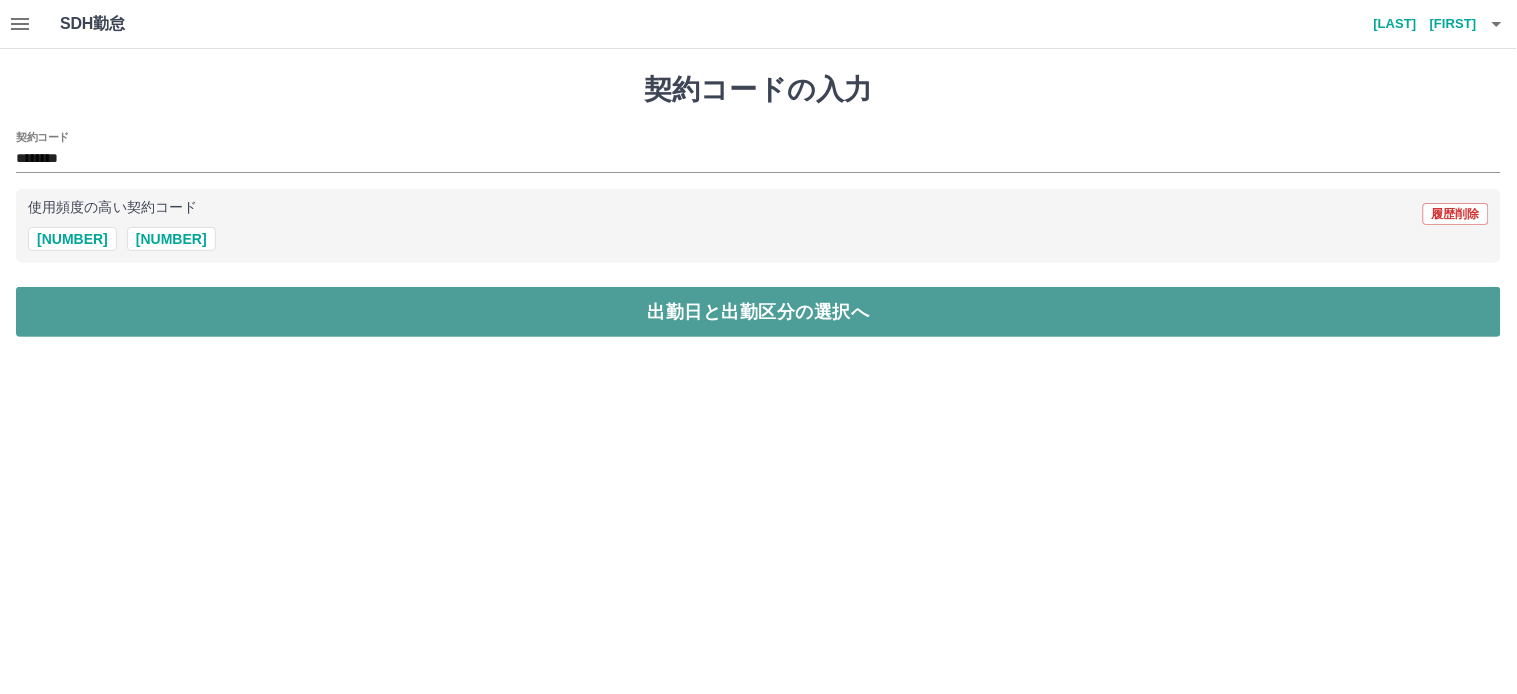 click on "出勤日と出勤区分の選択へ" at bounding box center [758, 312] 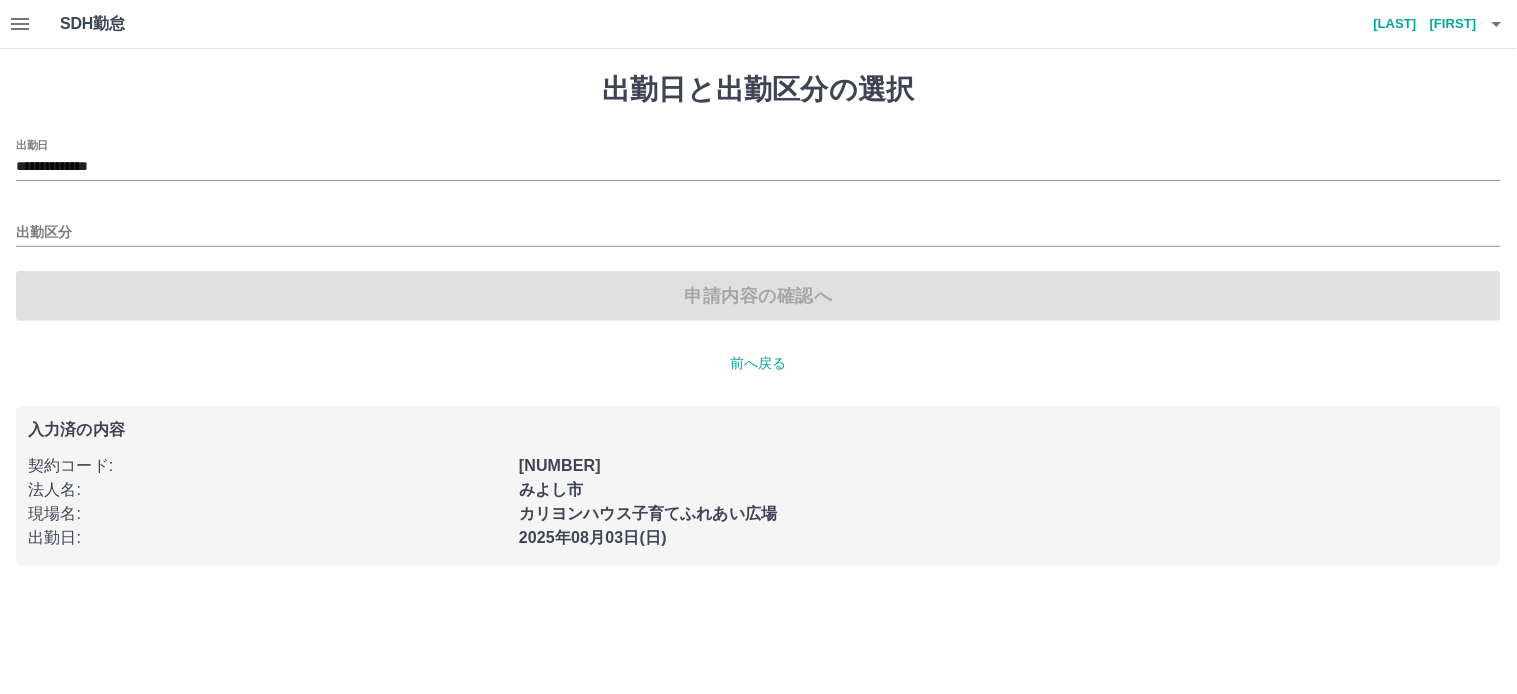 click on "**********" at bounding box center (758, 160) 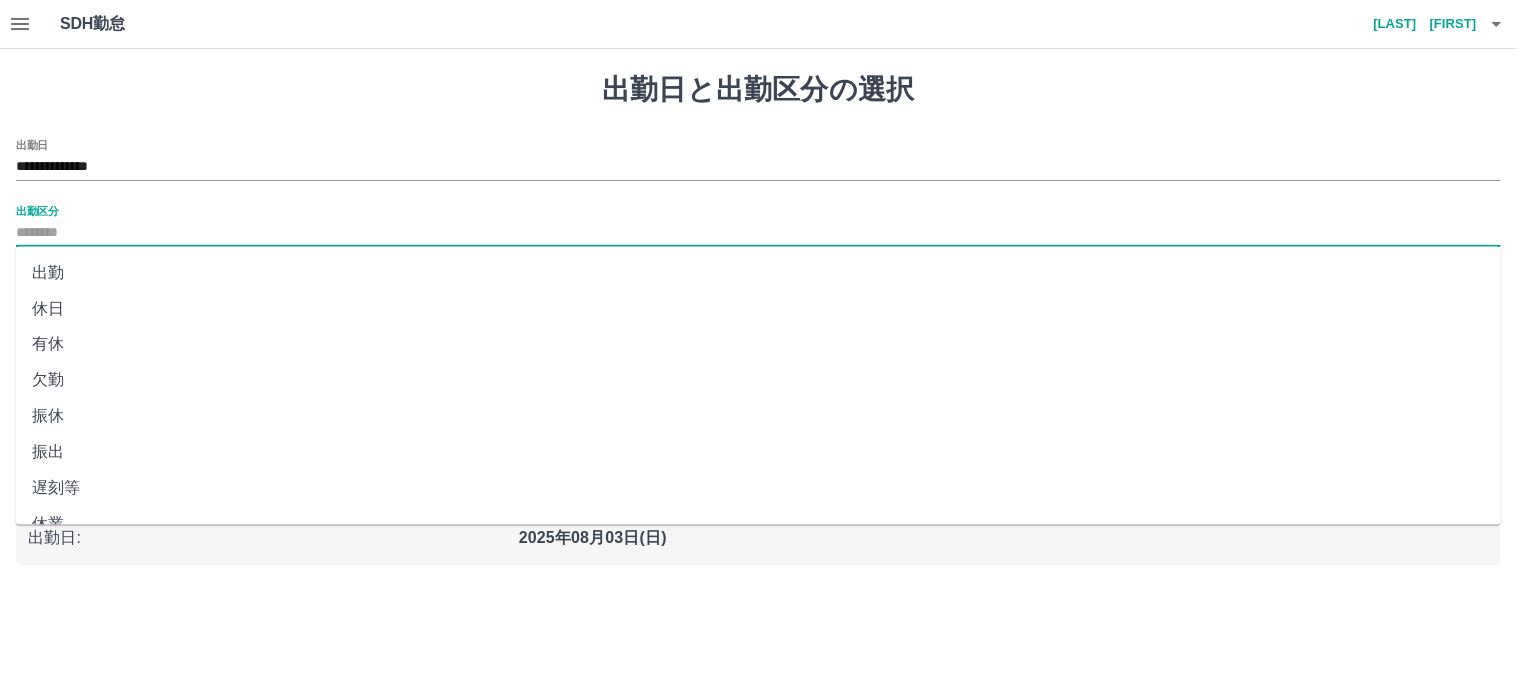 click on "出勤区分" at bounding box center (758, 233) 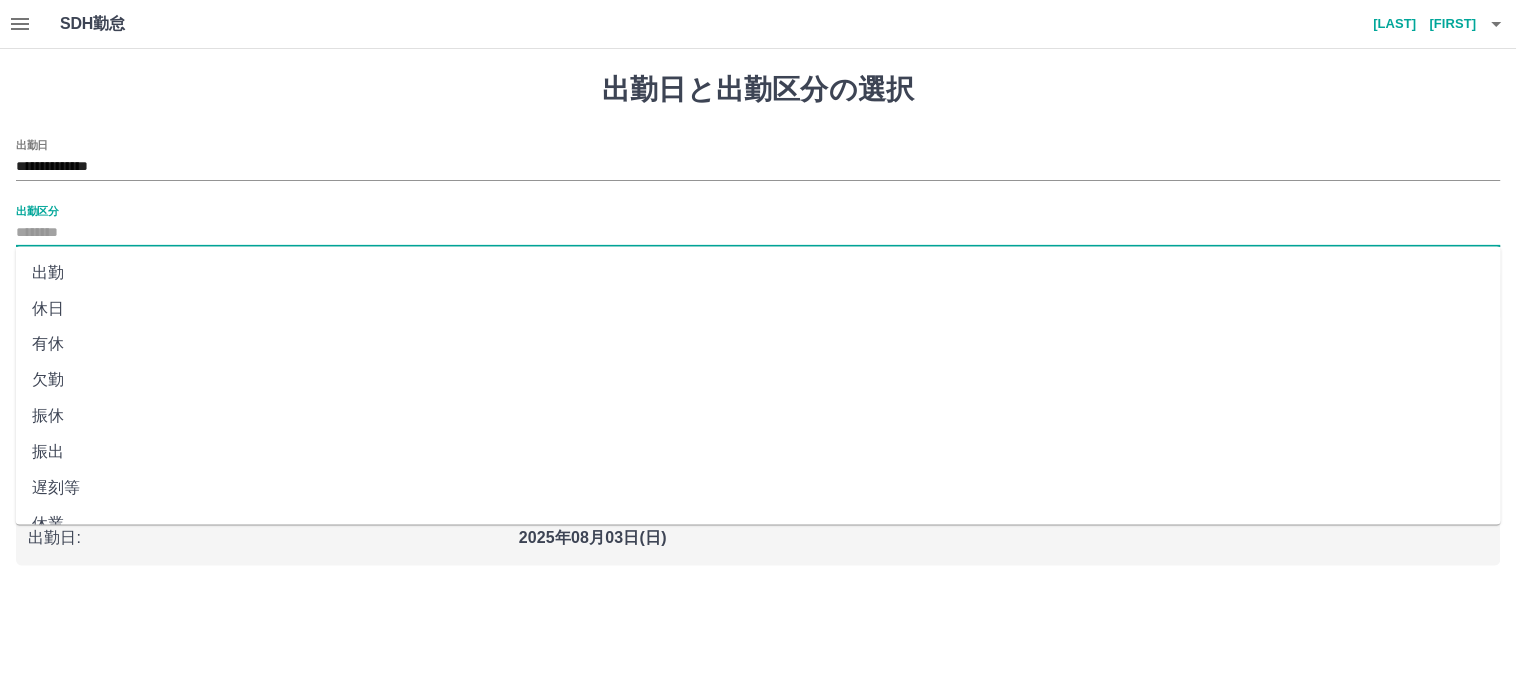 click on "出勤" at bounding box center (759, 273) 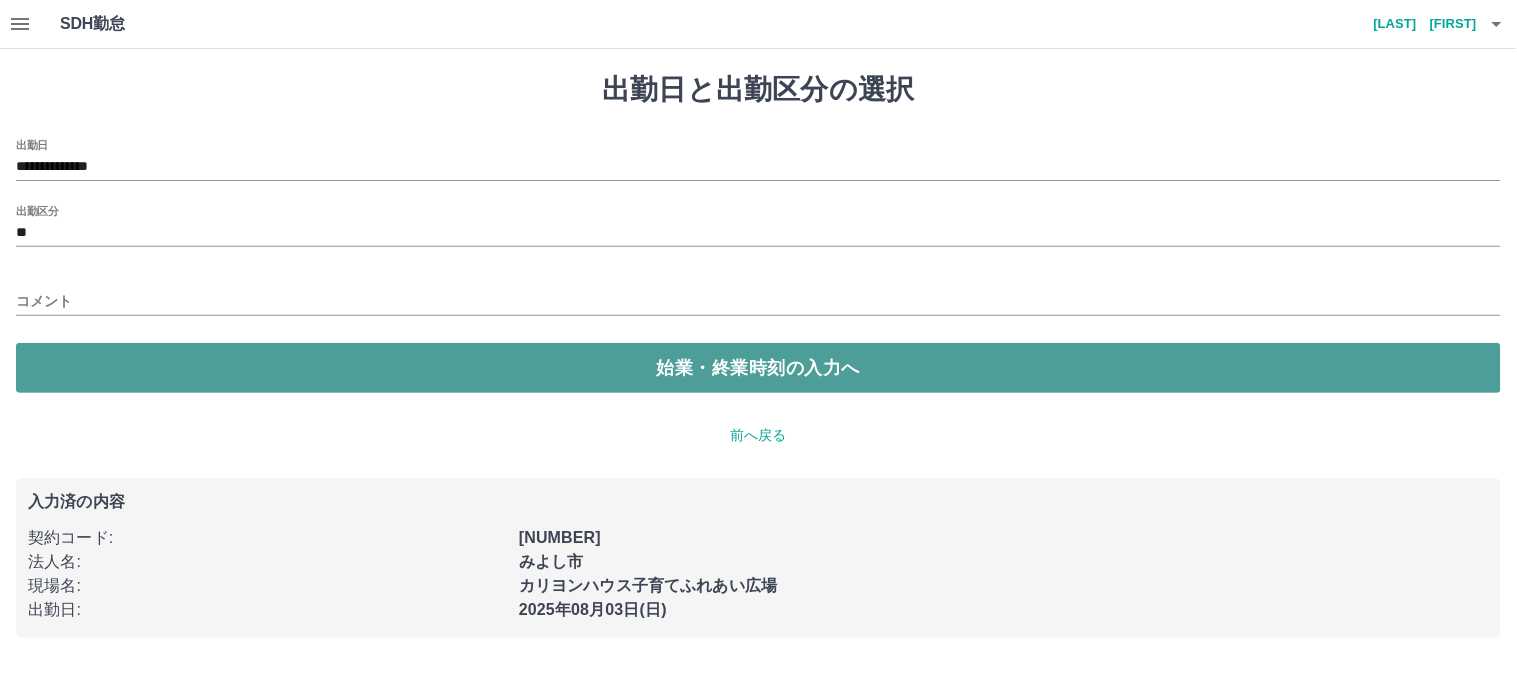 click on "始業・終業時刻の入力へ" at bounding box center [758, 368] 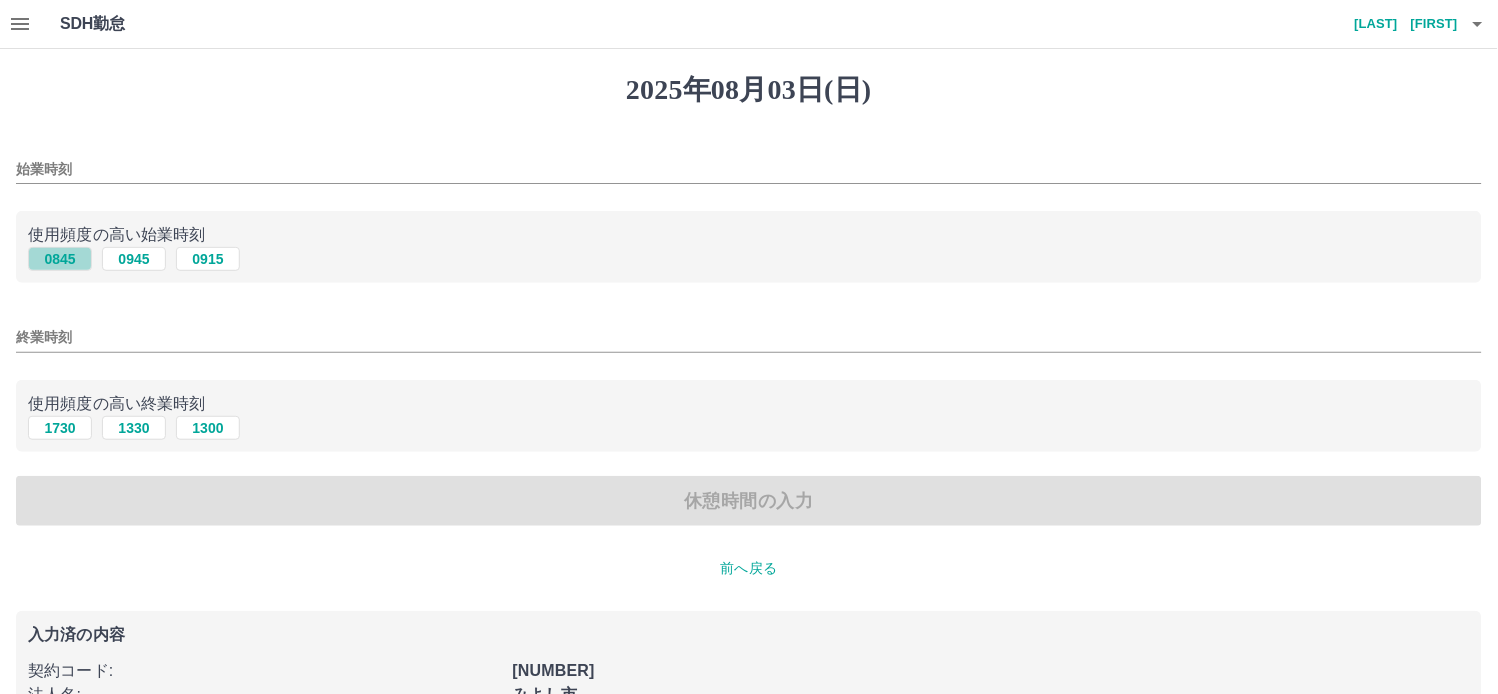 click on "0845" at bounding box center [60, 259] 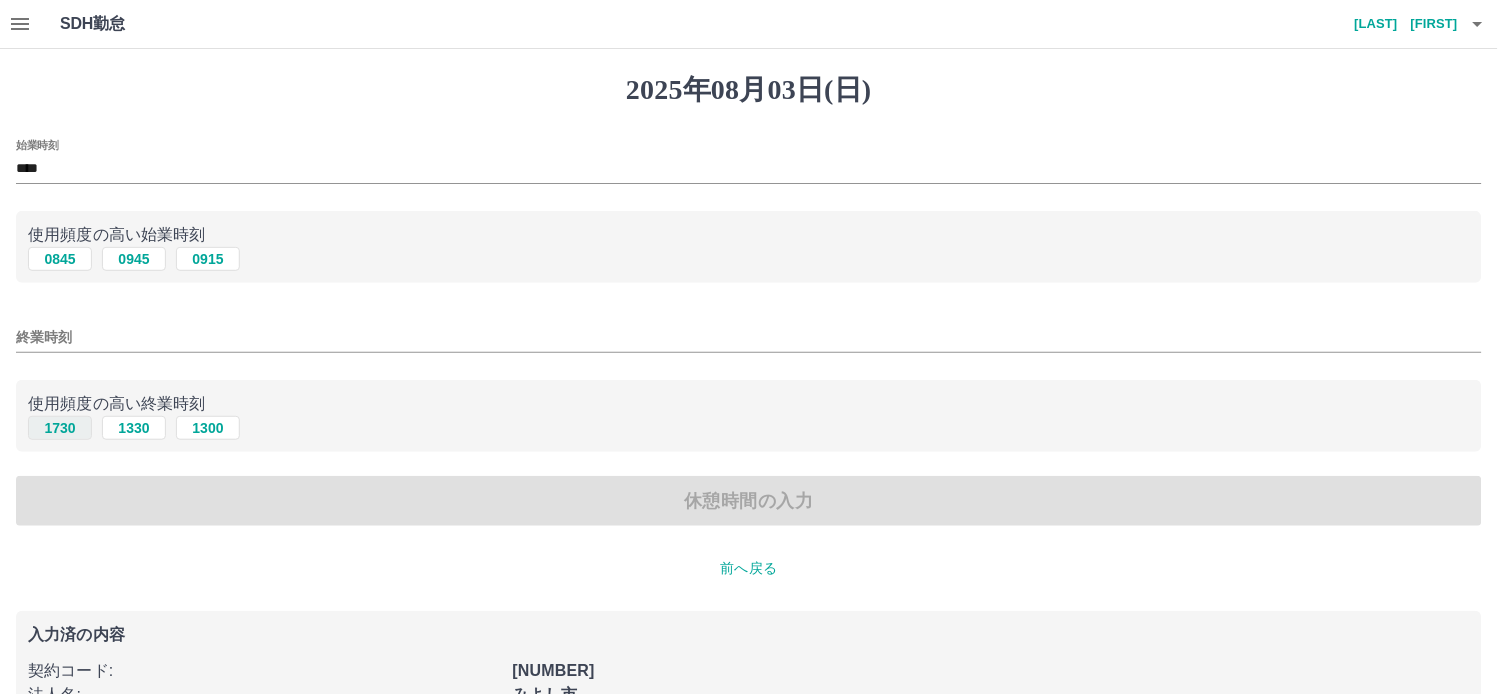 click on "1730" at bounding box center [60, 428] 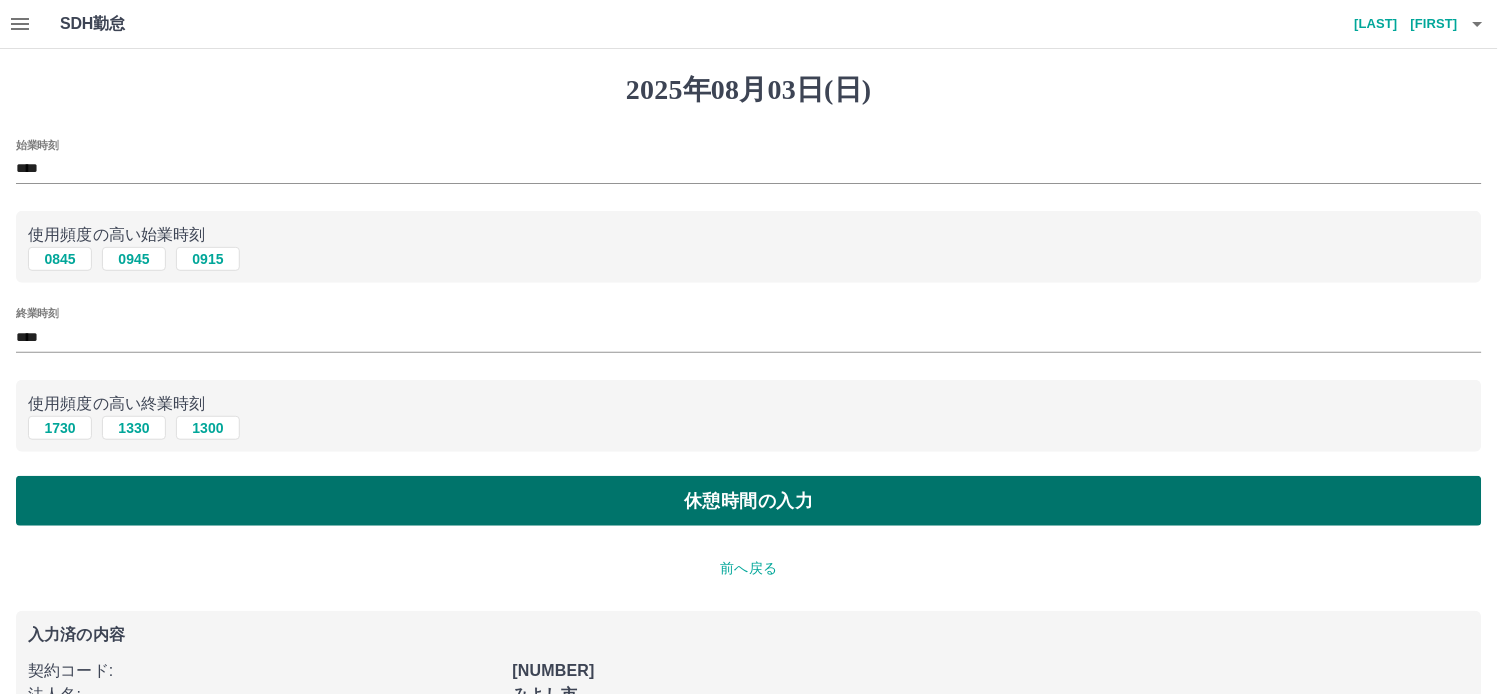 click on "休憩時間の入力" at bounding box center (749, 501) 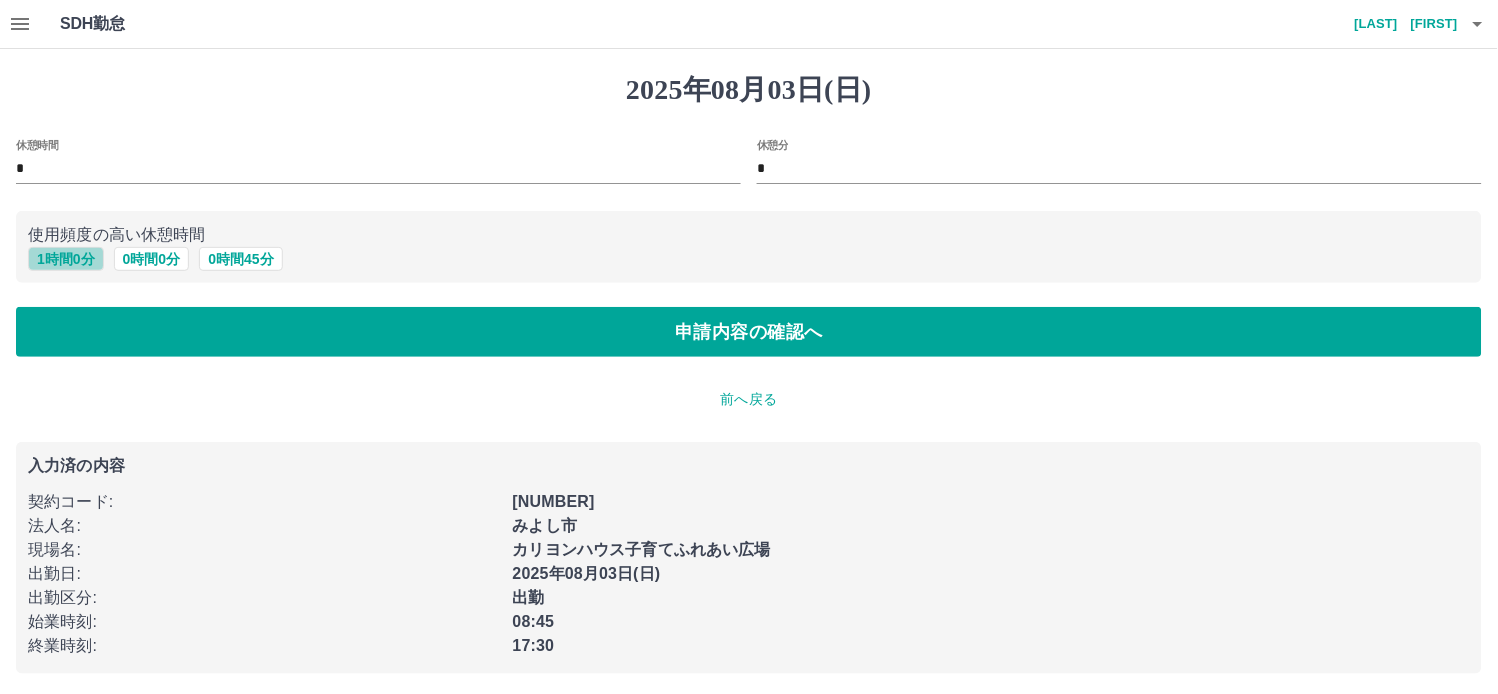 click on "1 時間 0 分" at bounding box center [66, 259] 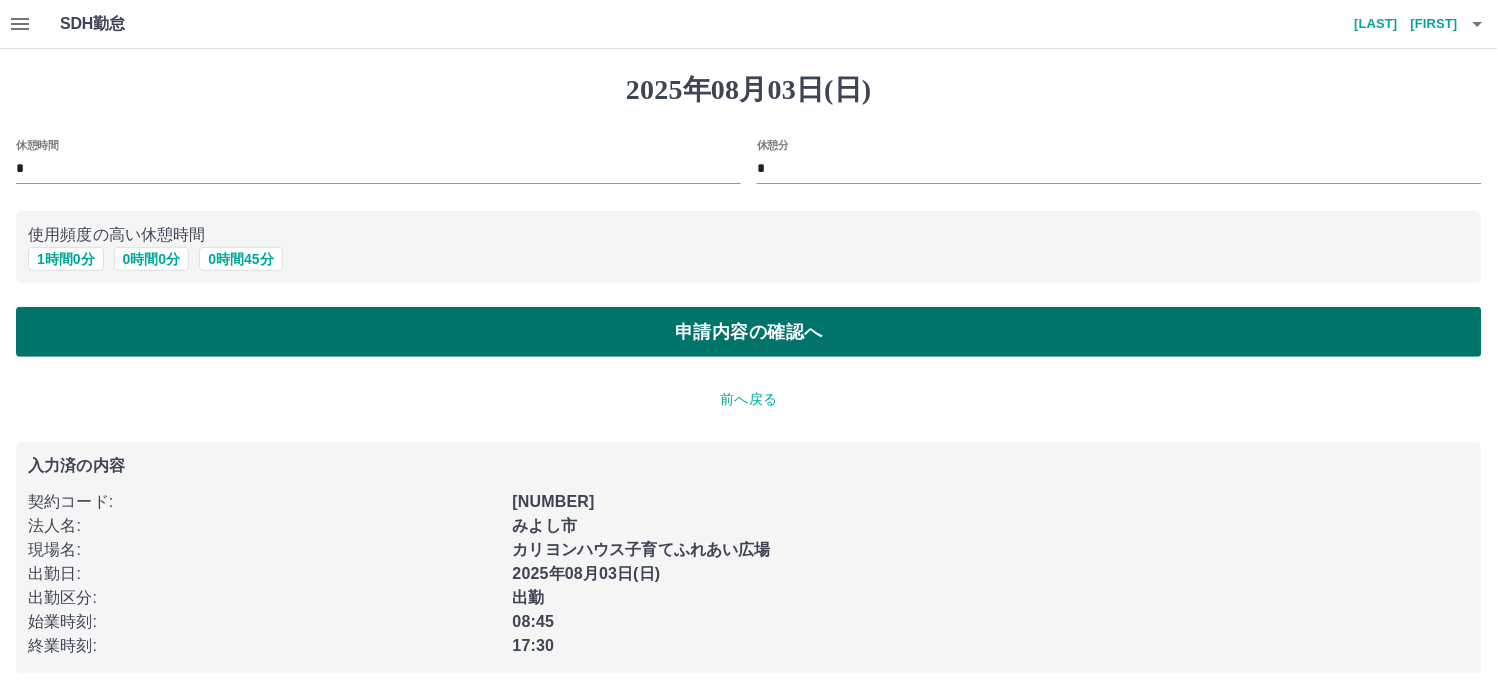 click on "申請内容の確認へ" at bounding box center [749, 332] 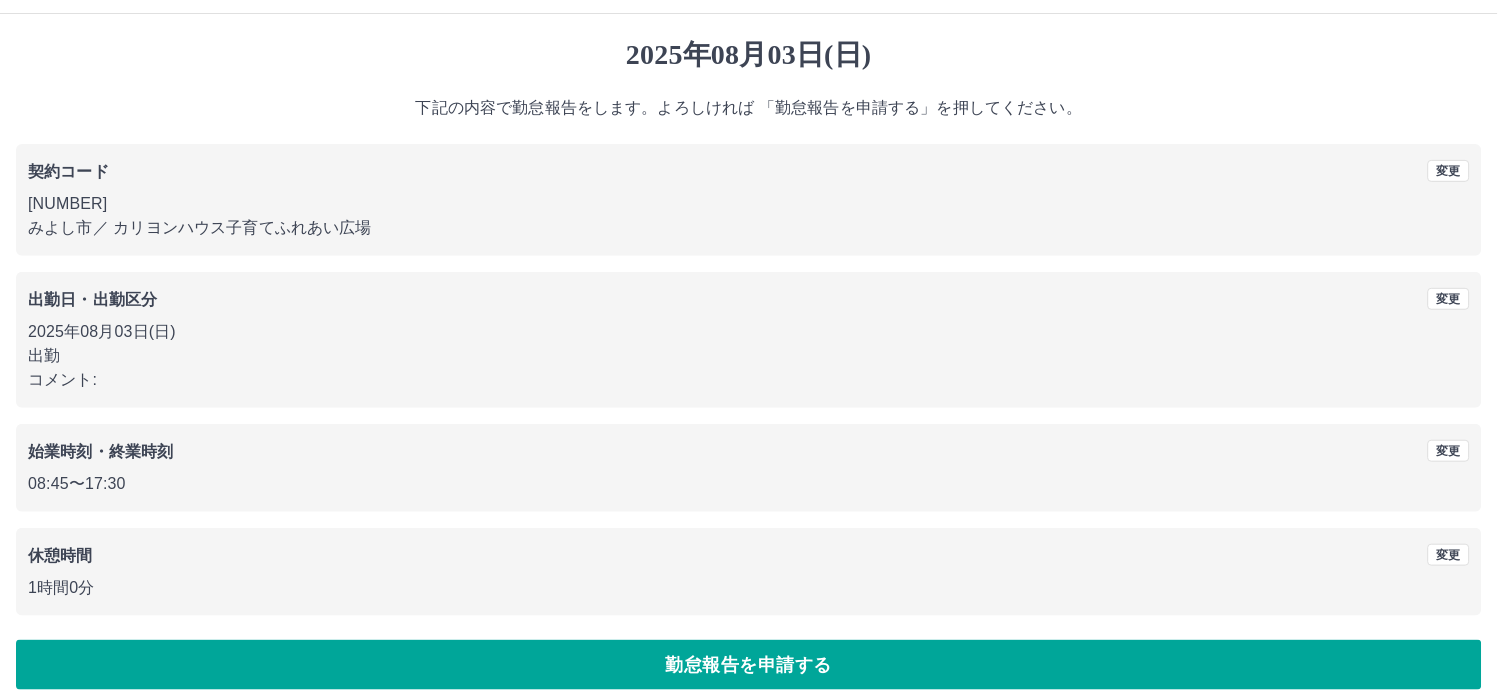 scroll, scrollTop: 54, scrollLeft: 0, axis: vertical 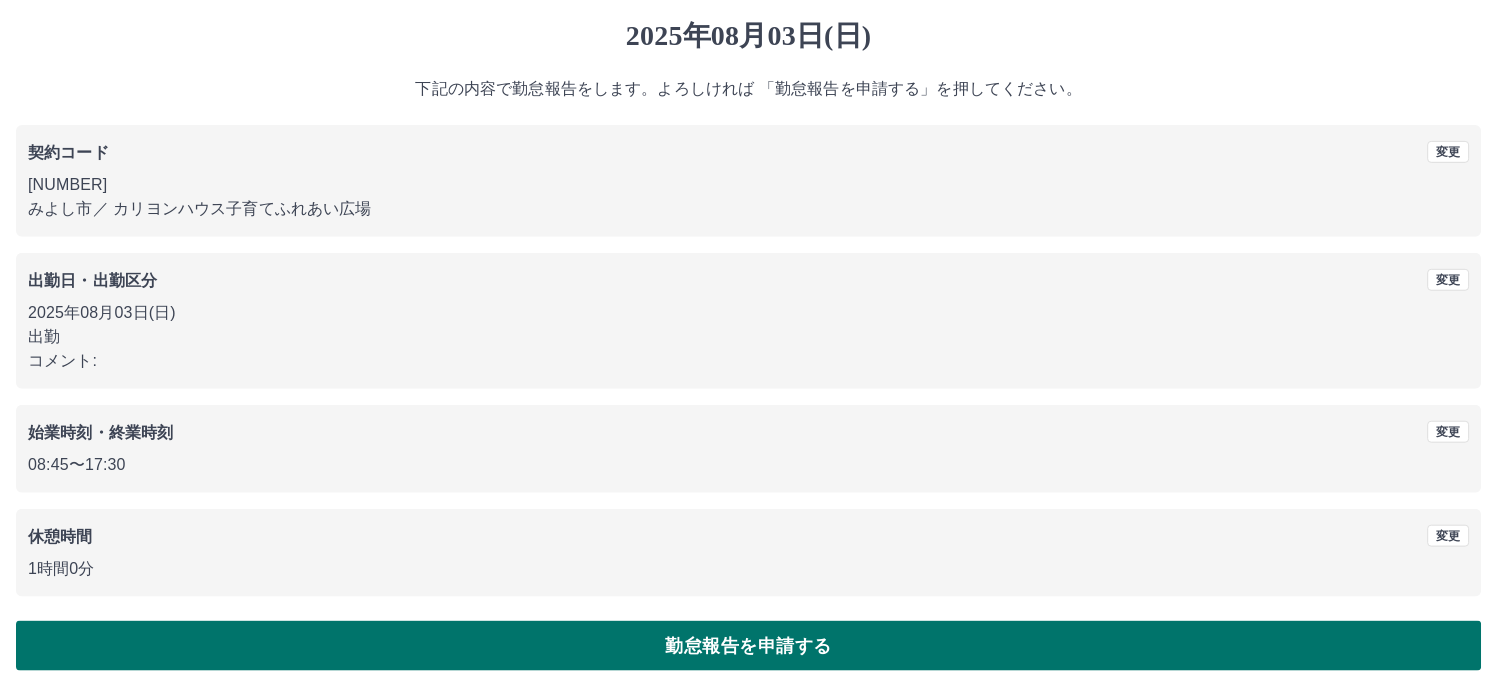 click on "勤怠報告を申請する" at bounding box center (749, 646) 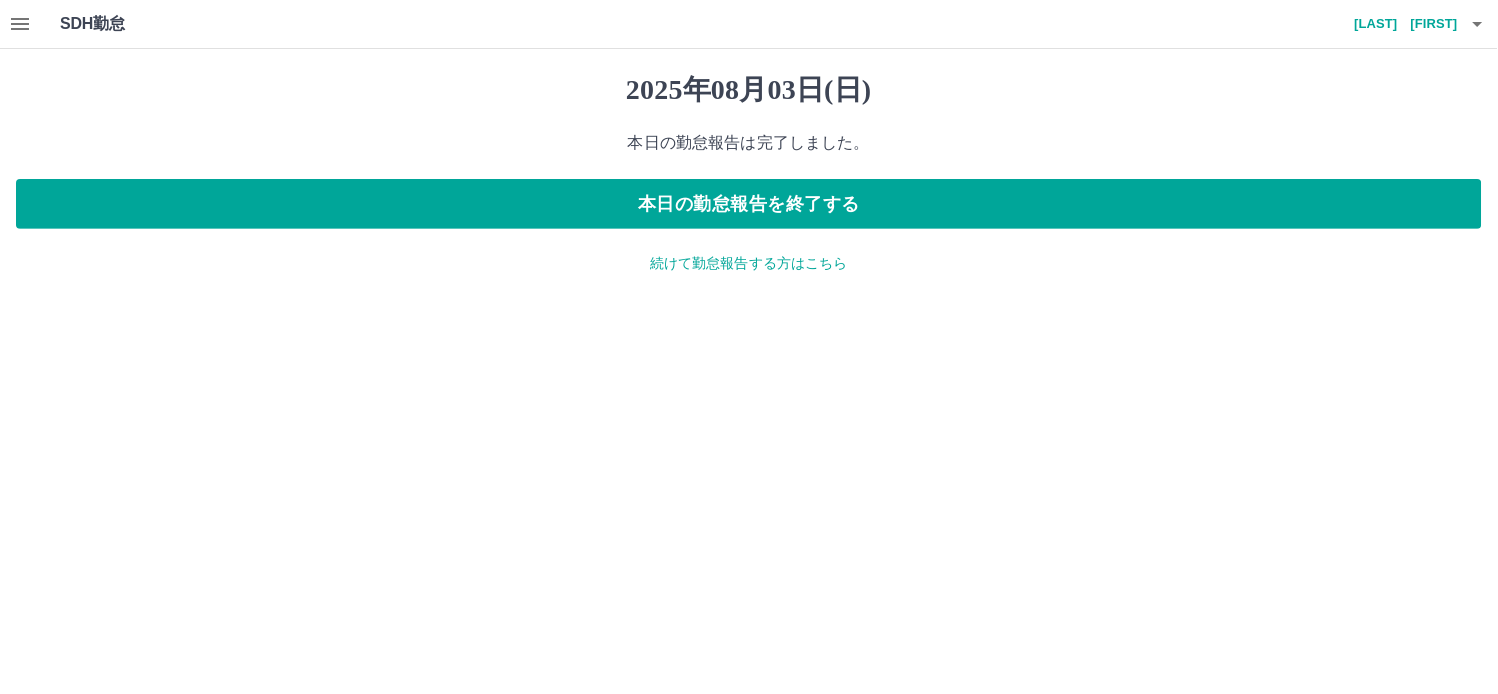scroll, scrollTop: 0, scrollLeft: 0, axis: both 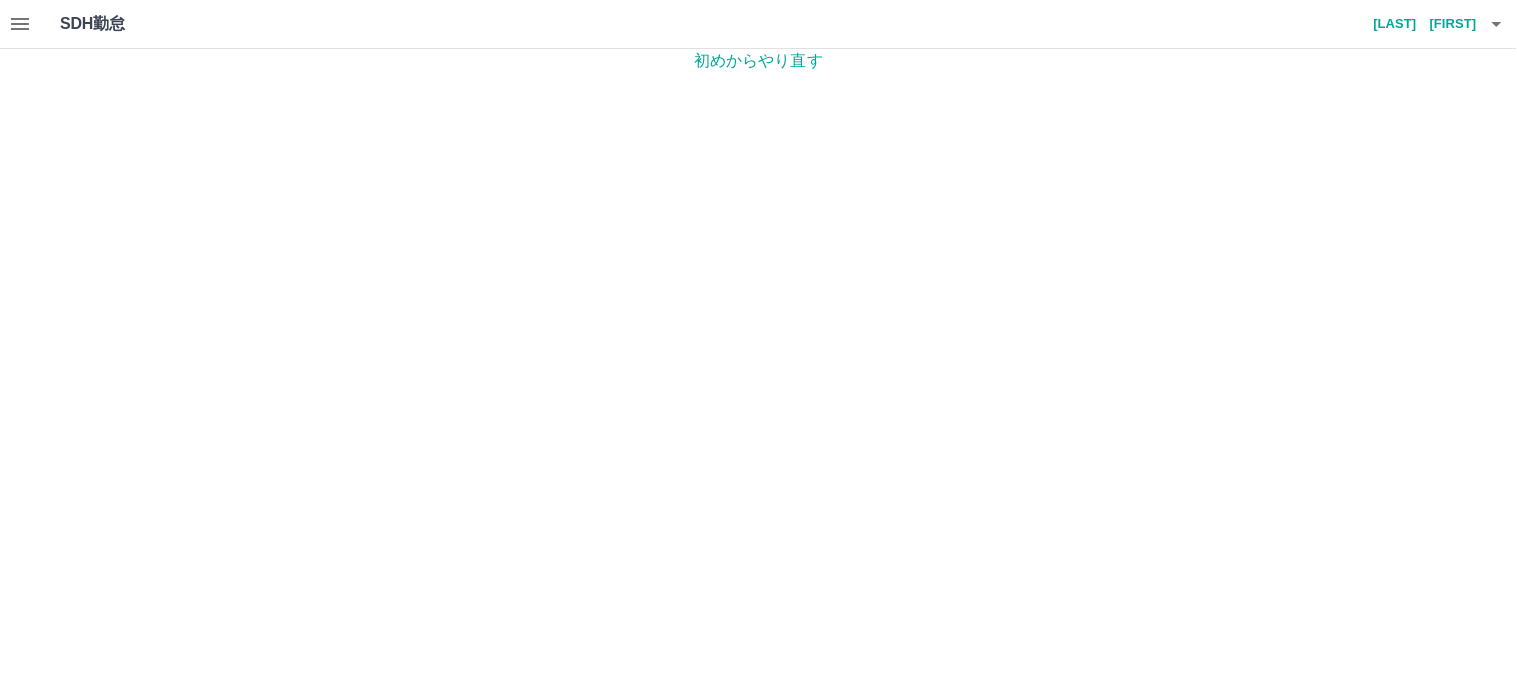 click on "初めからやり直す" at bounding box center (758, 61) 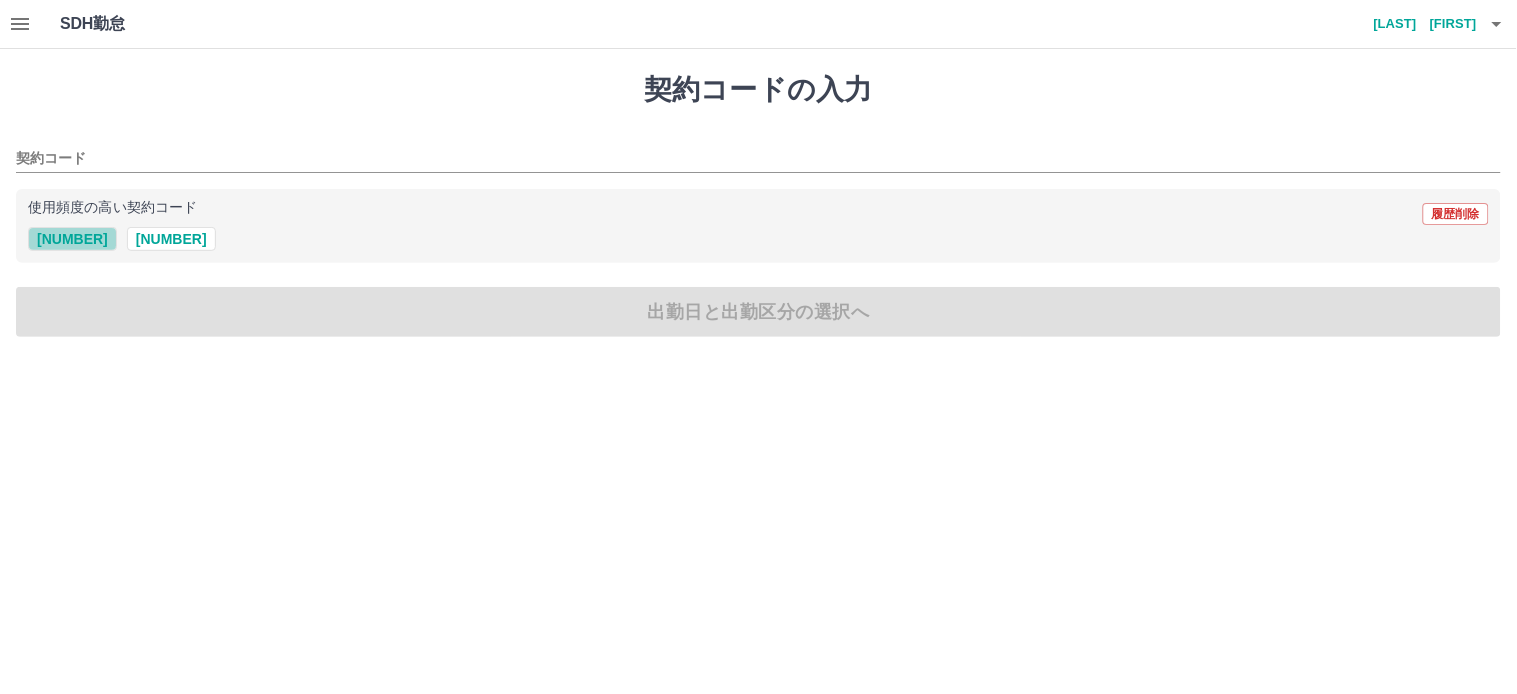 click on "42731002" at bounding box center [72, 239] 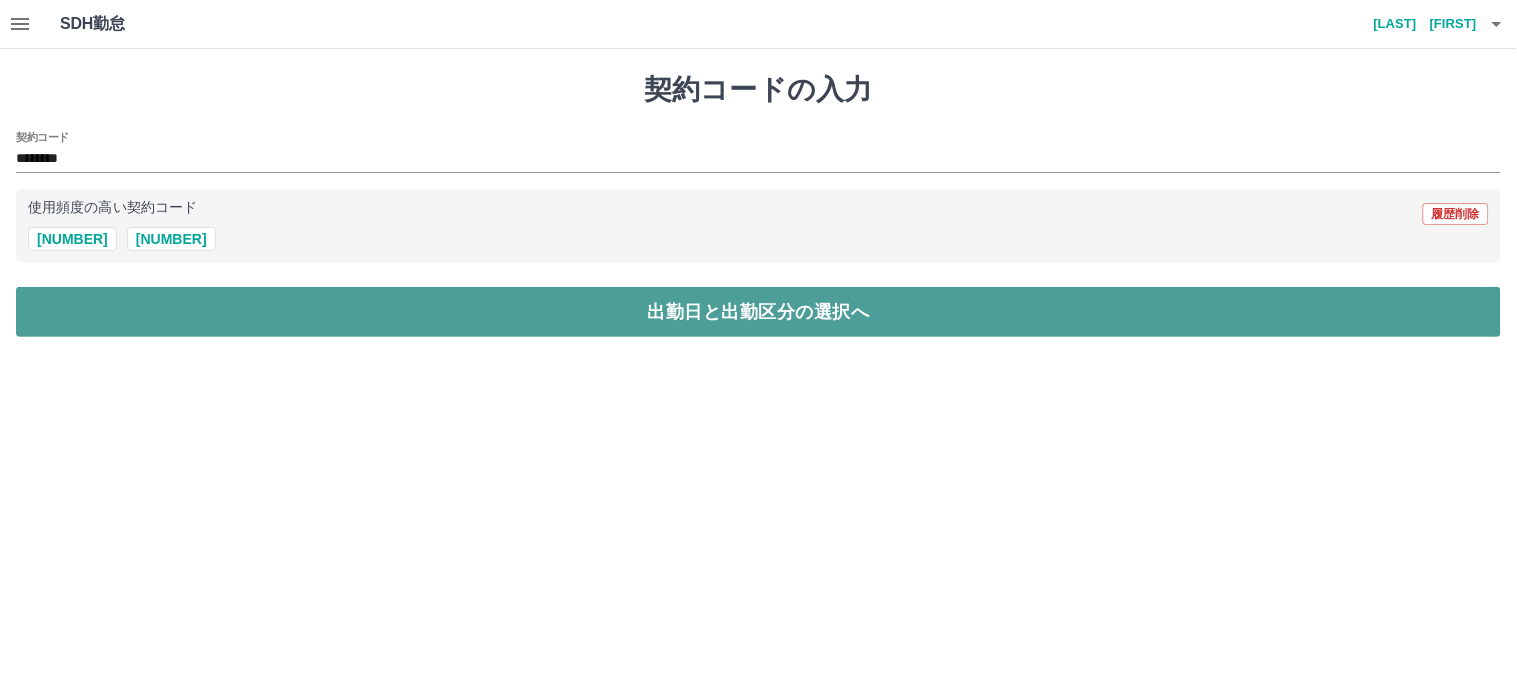 click on "出勤日と出勤区分の選択へ" at bounding box center [758, 312] 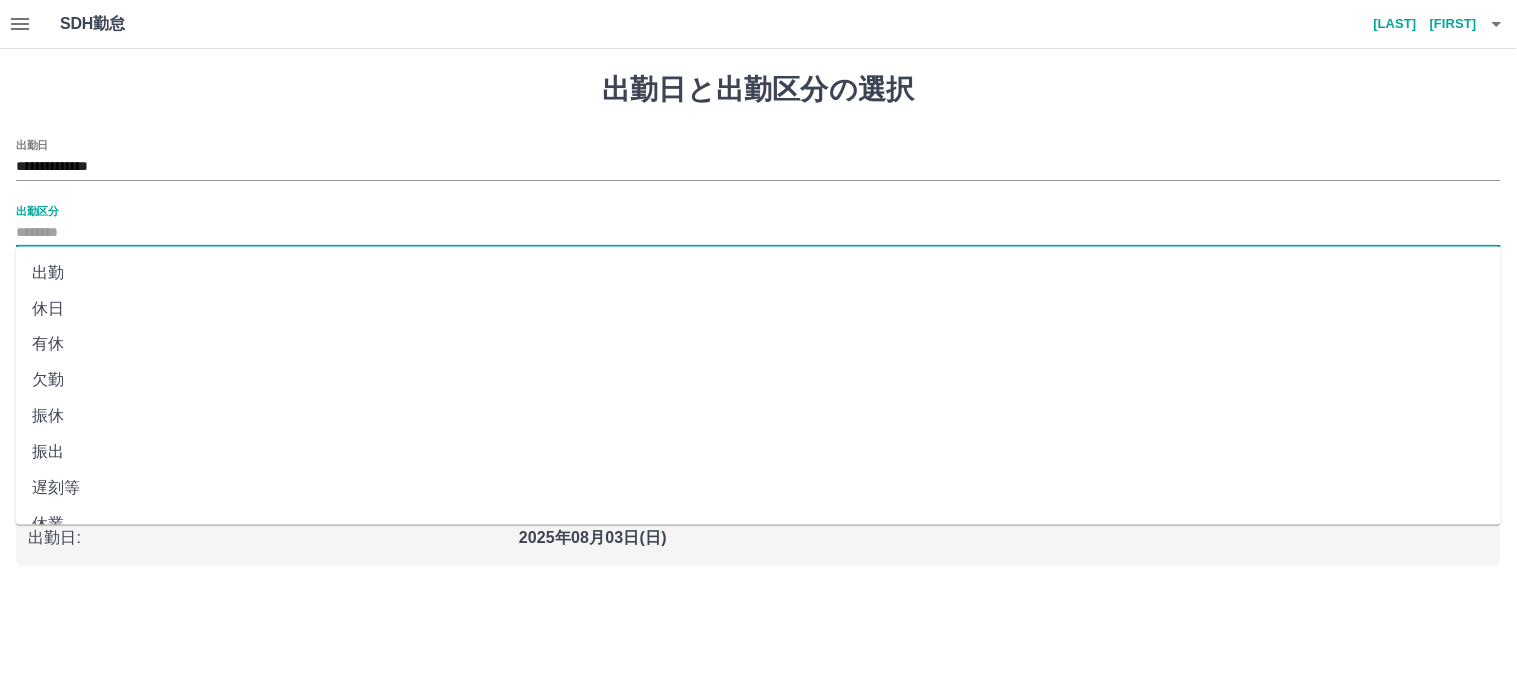 click on "出勤区分" at bounding box center [758, 233] 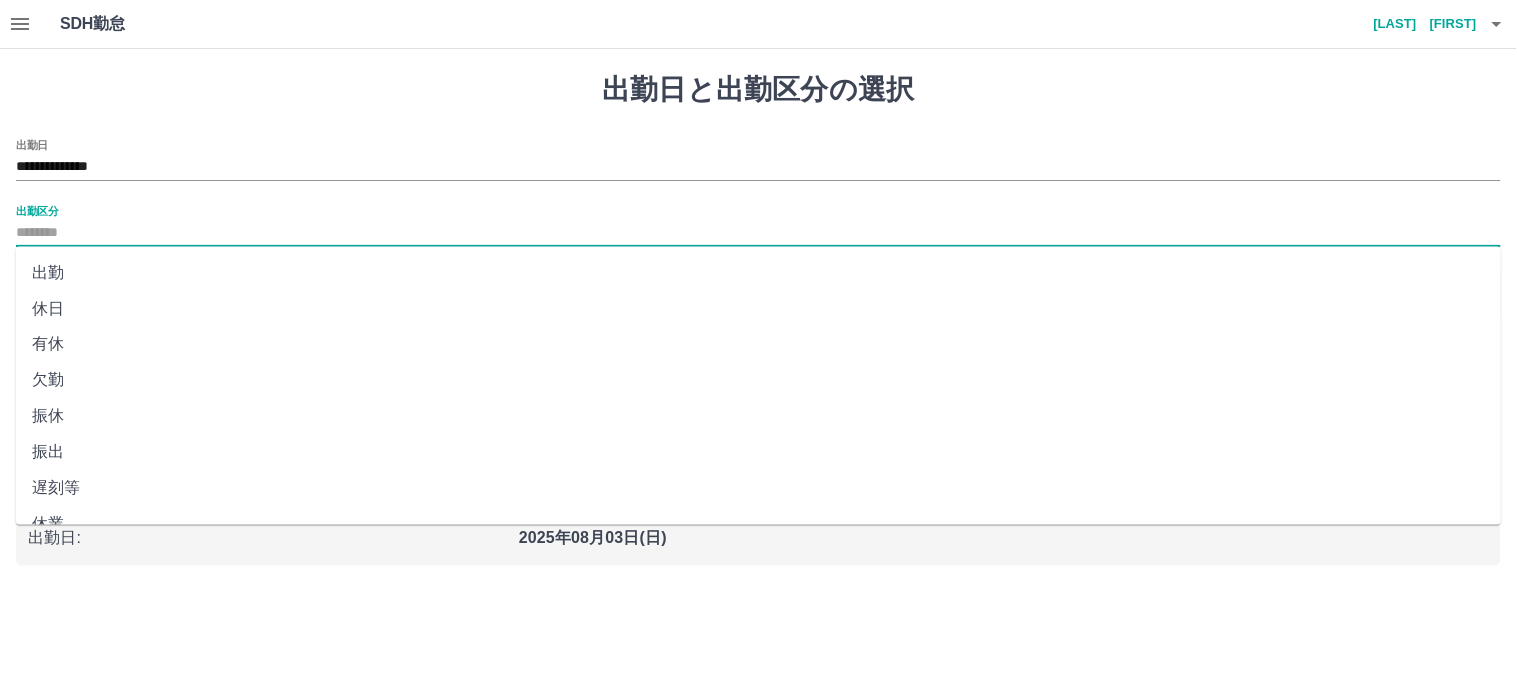 click on "出勤" at bounding box center [759, 273] 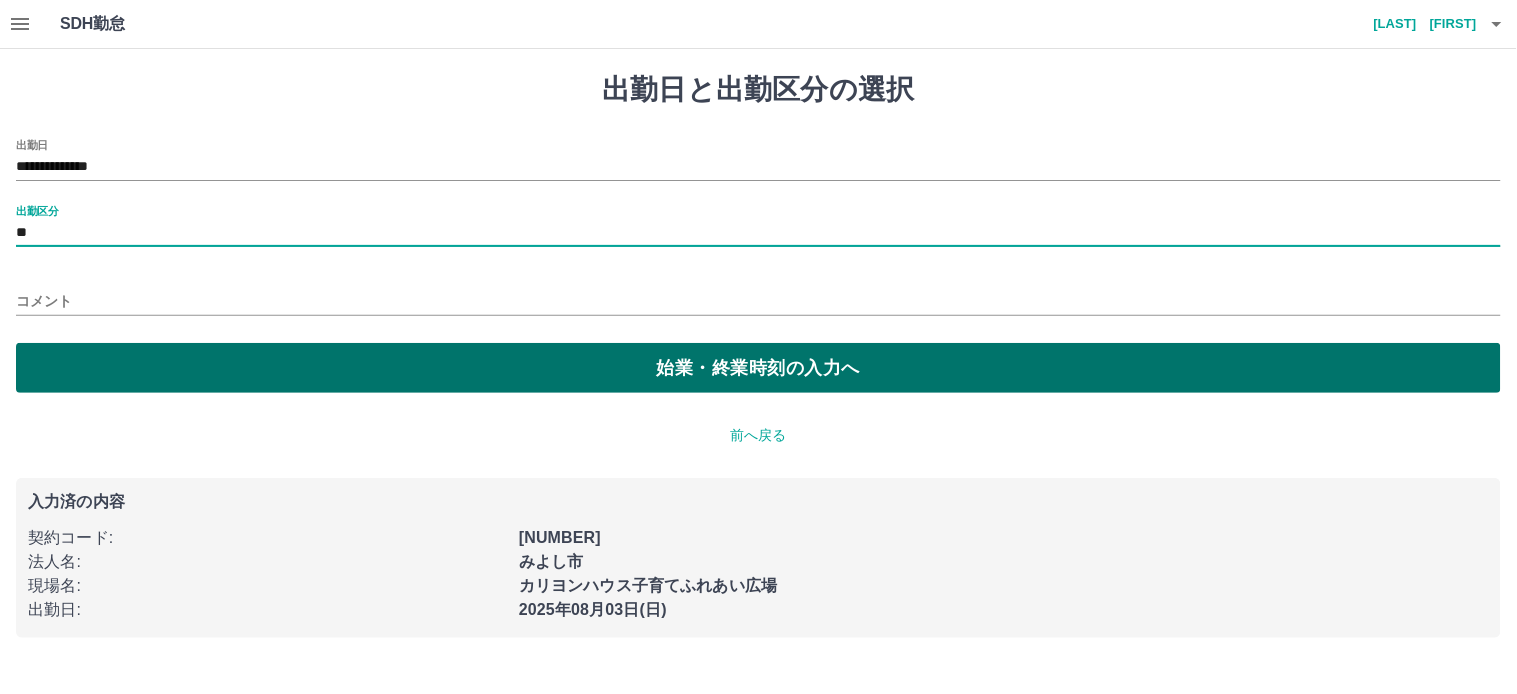 click on "始業・終業時刻の入力へ" at bounding box center [758, 368] 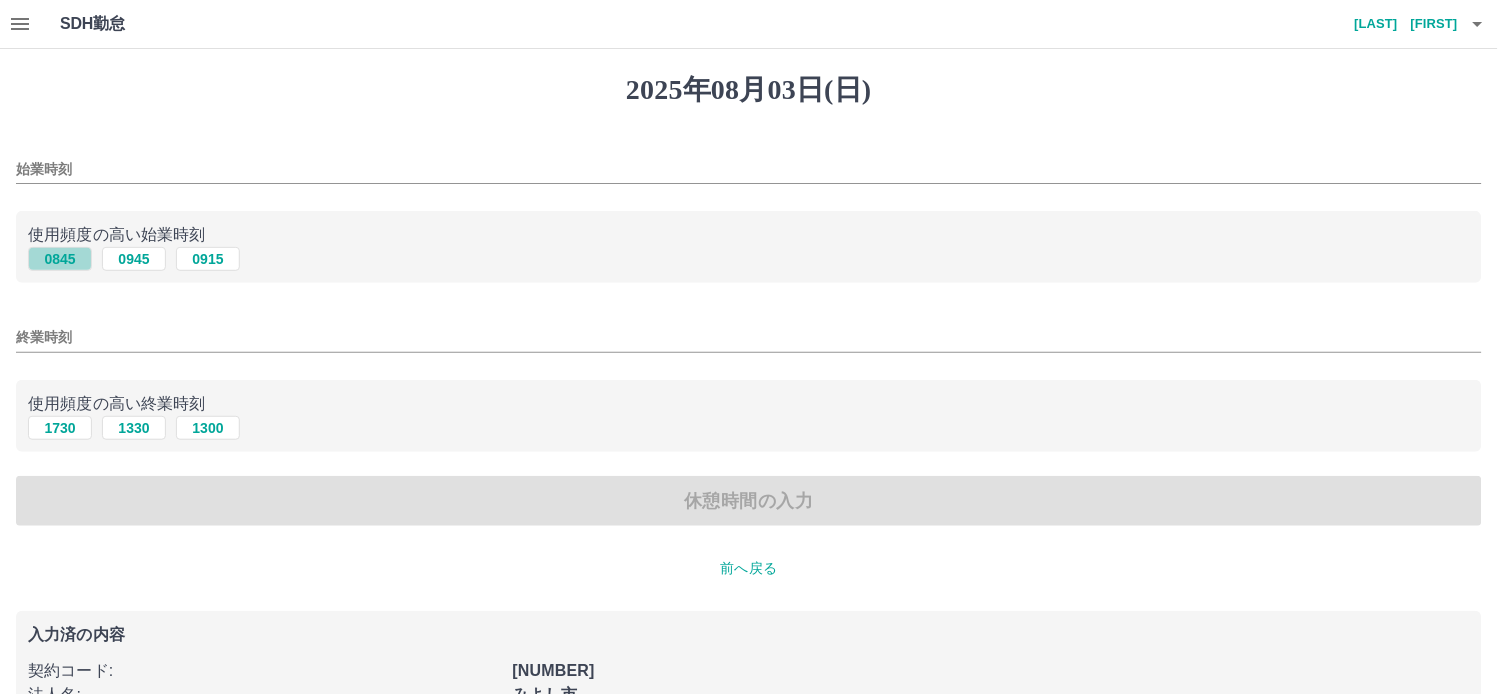click on "0845" at bounding box center (60, 259) 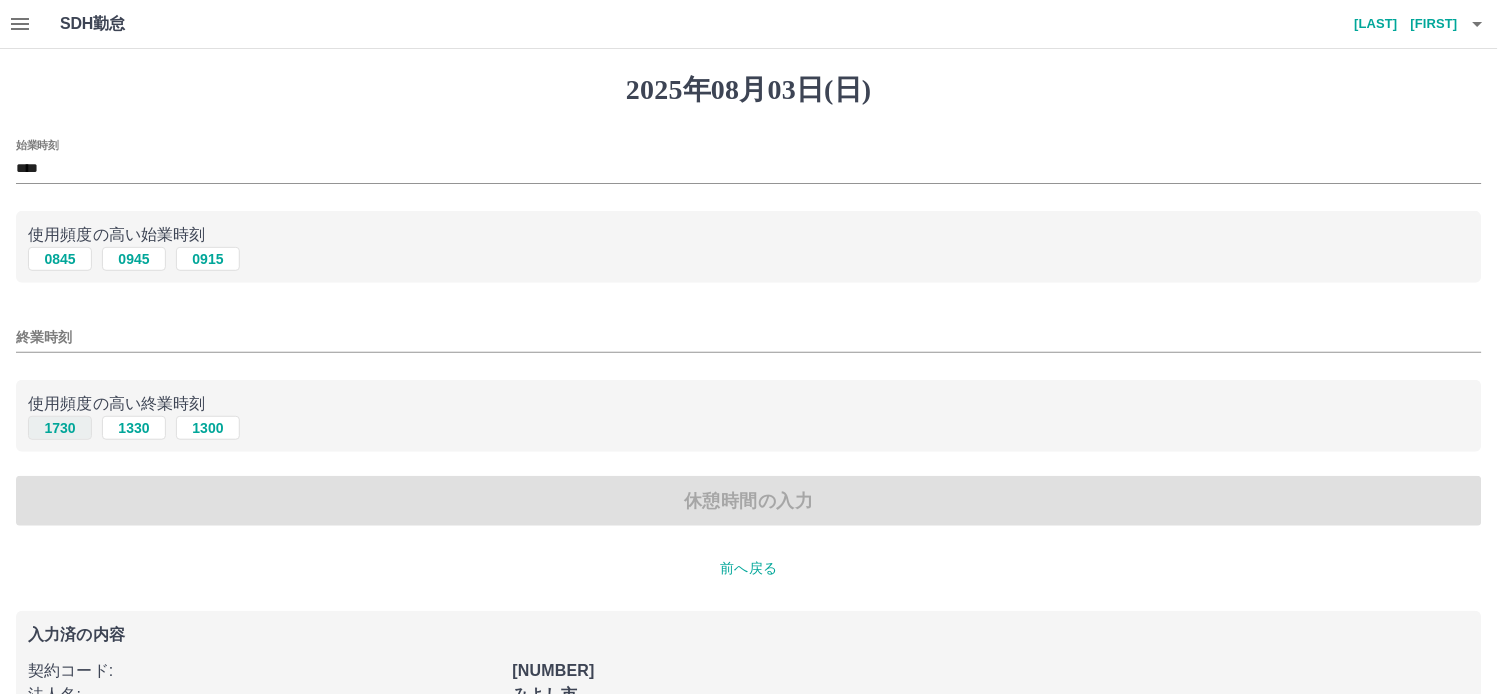 click on "1730" at bounding box center (60, 428) 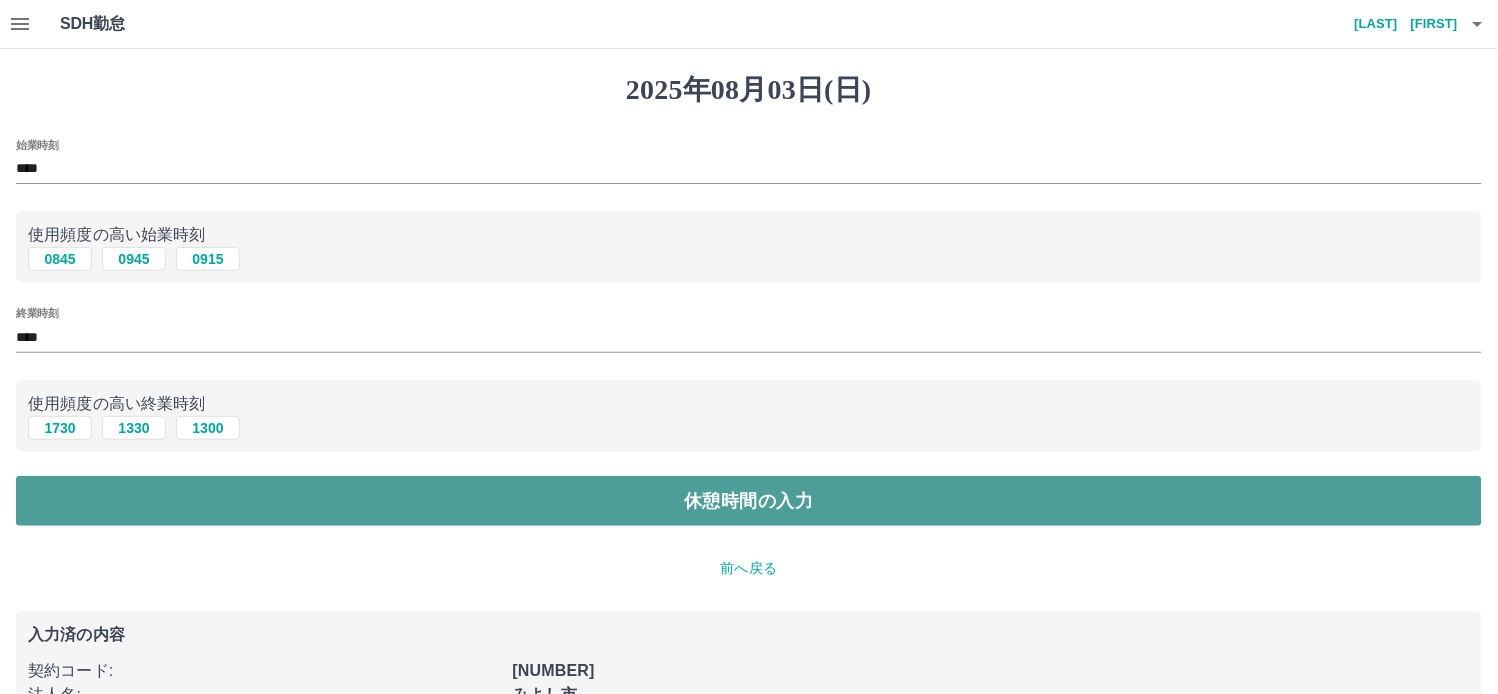 click on "休憩時間の入力" at bounding box center [749, 501] 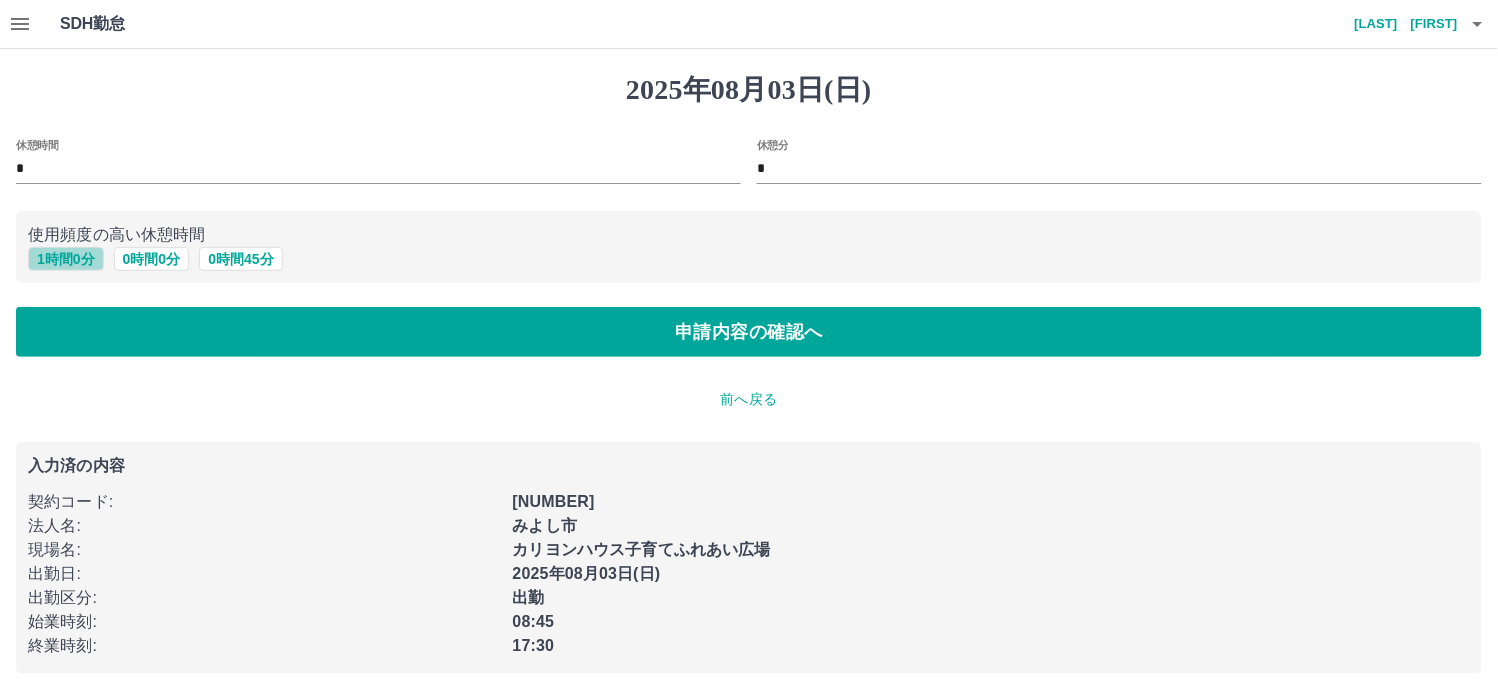 click on "1 時間 0 分" at bounding box center [66, 259] 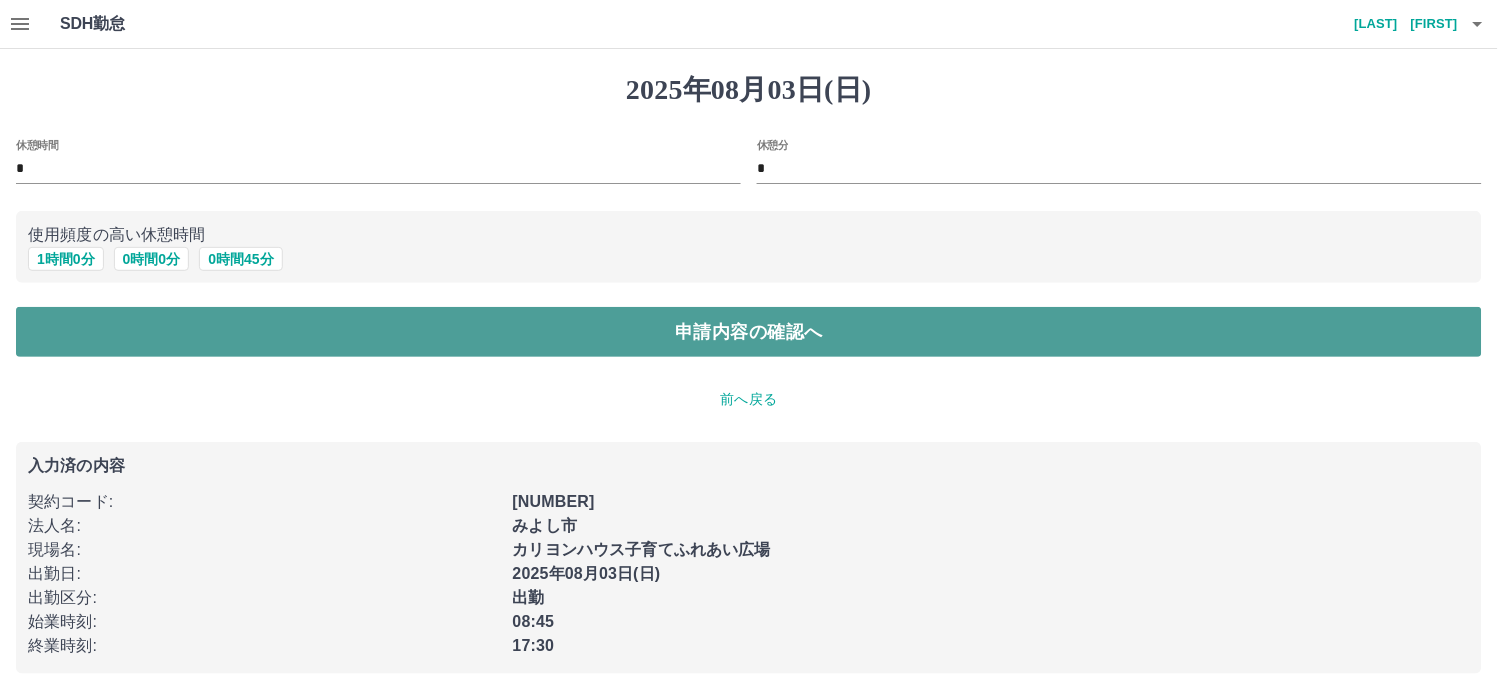 click on "申請内容の確認へ" at bounding box center (749, 332) 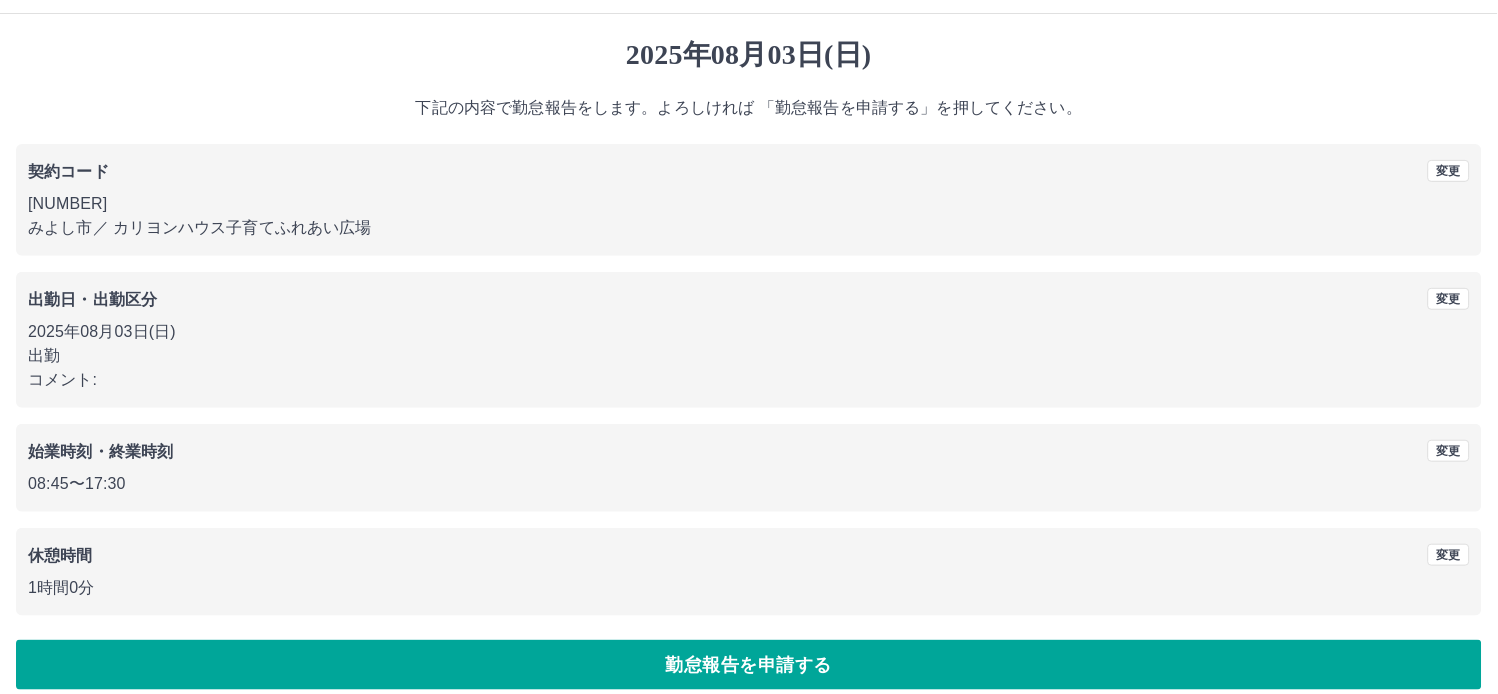 scroll, scrollTop: 54, scrollLeft: 0, axis: vertical 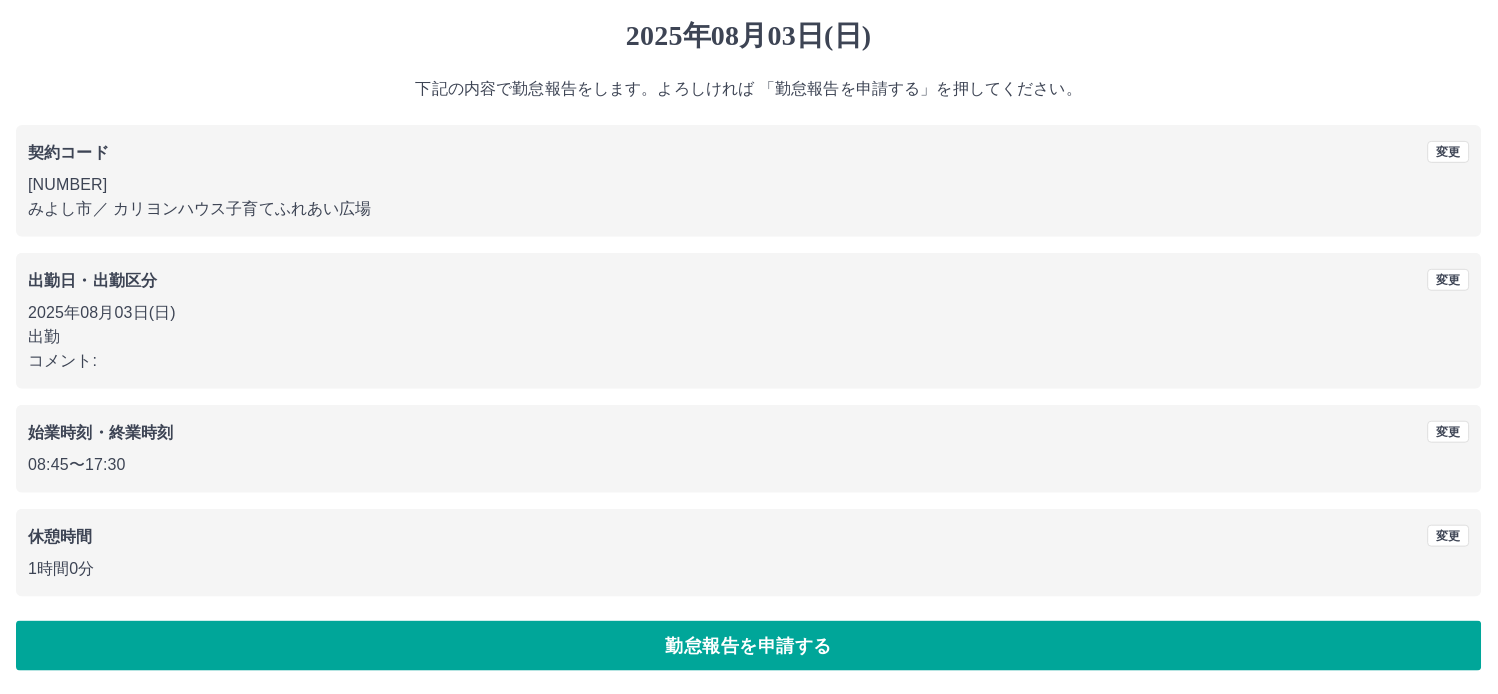click on "勤怠報告を申請する" at bounding box center (749, 646) 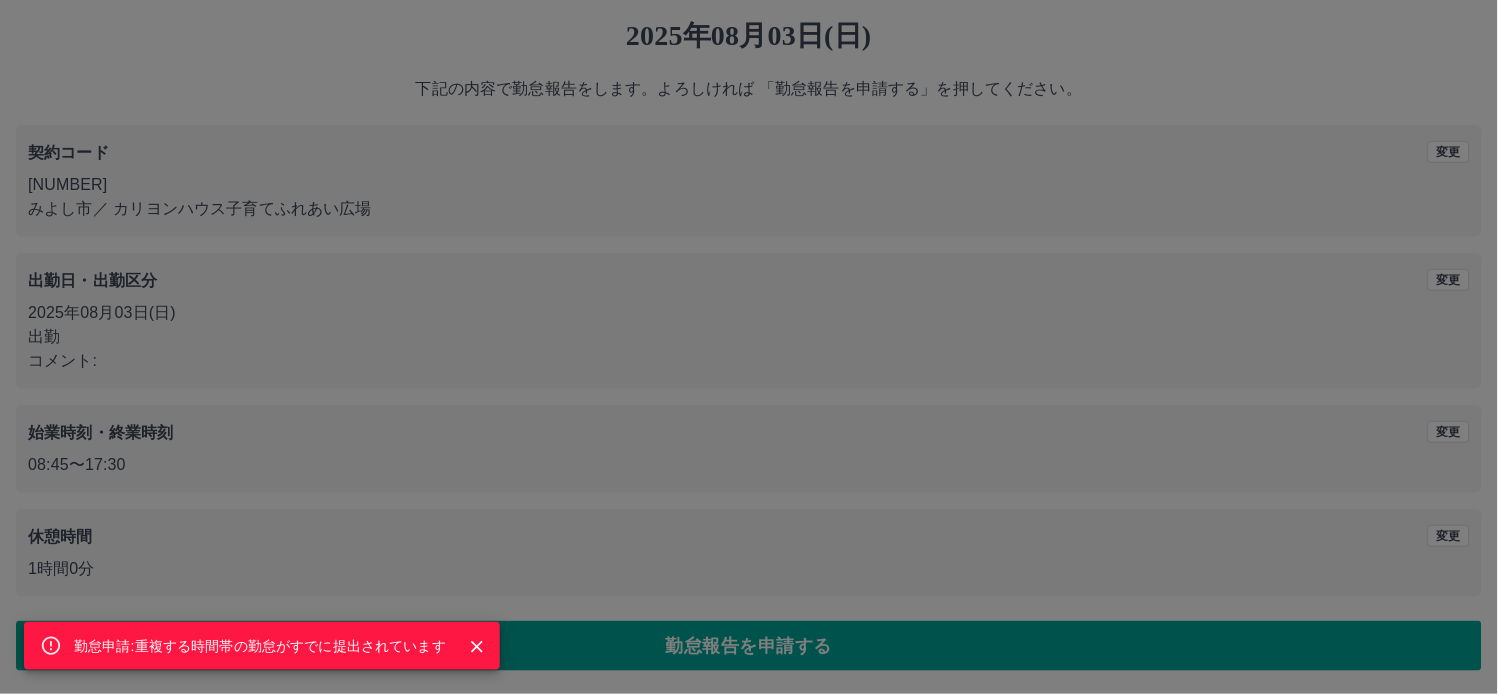 click on "勤怠申請:重複する時間帯の勤怠がすでに提出されています" at bounding box center [260, 646] 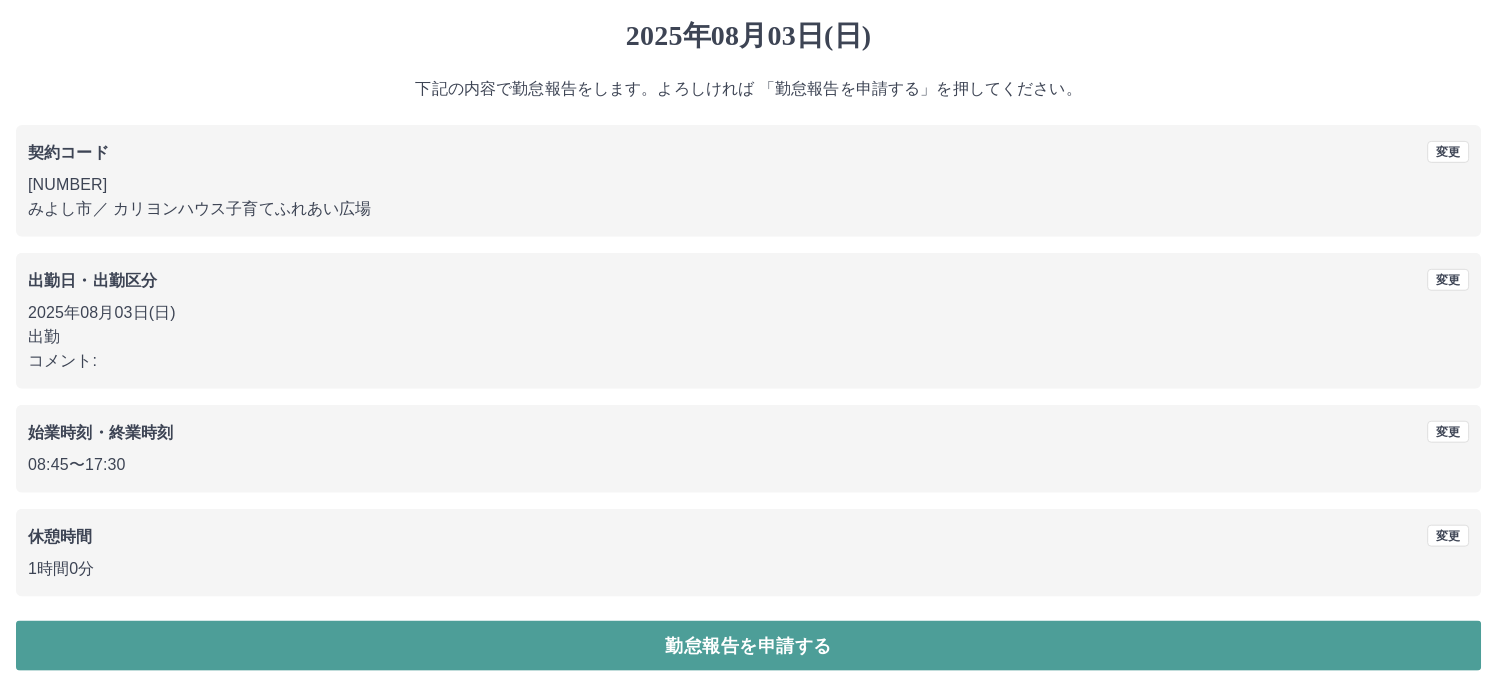 click on "勤怠報告を申請する" at bounding box center [749, 646] 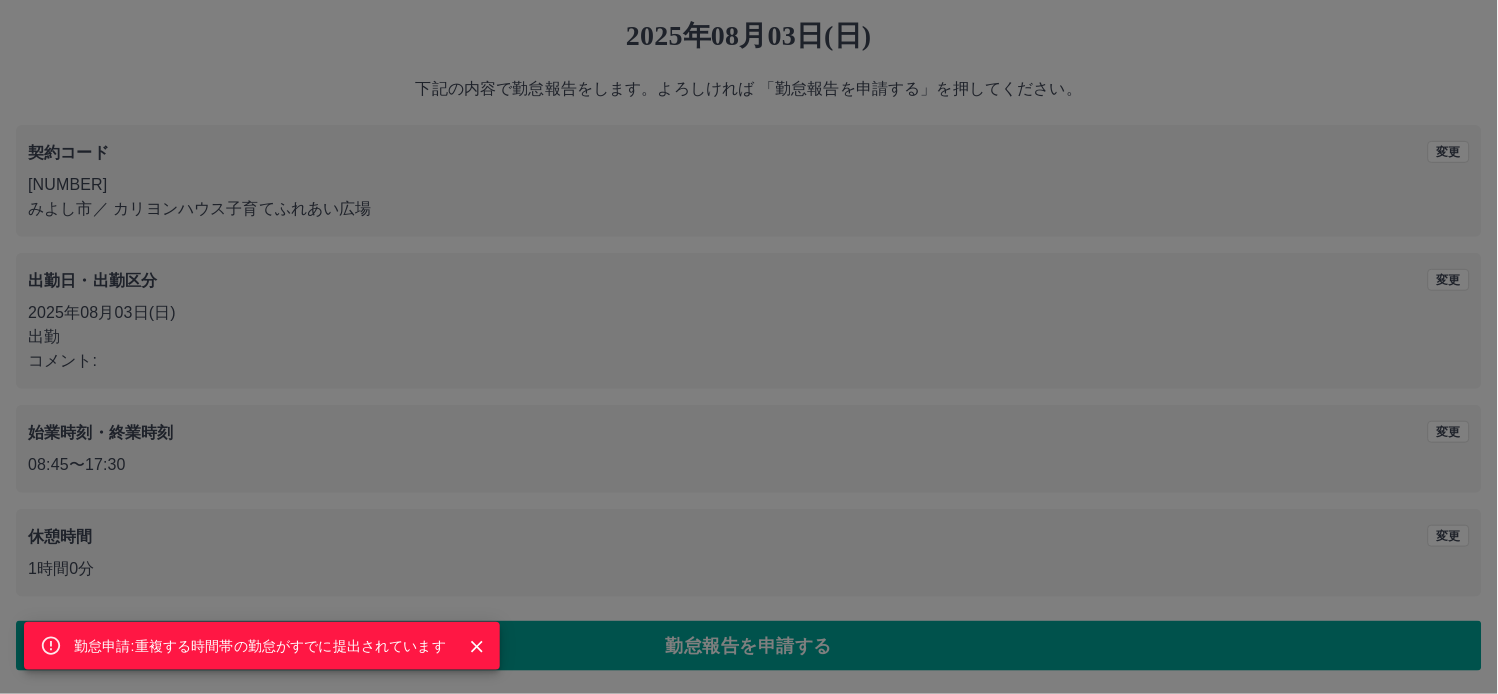 click on "勤怠申請:重複する時間帯の勤怠がすでに提出されています" at bounding box center [260, 646] 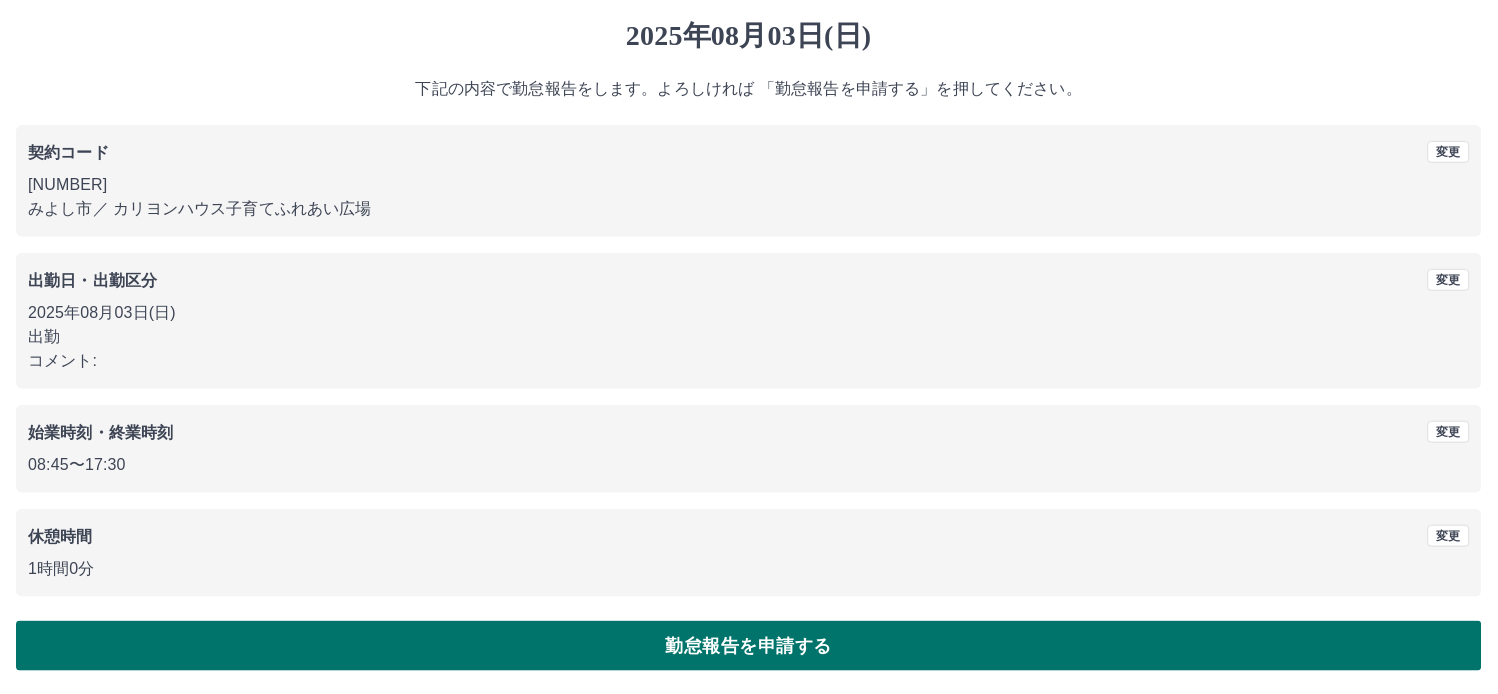 click on "勤怠報告を申請する" at bounding box center (749, 646) 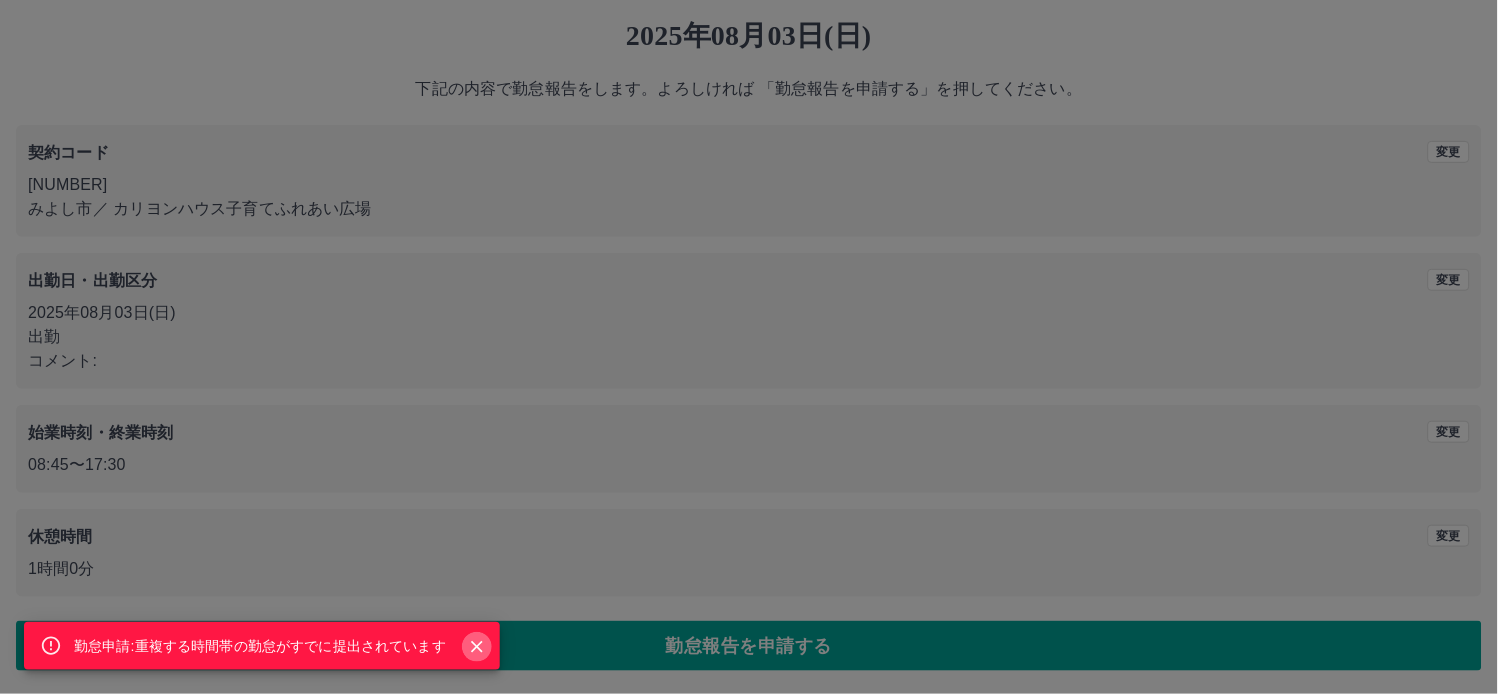 click 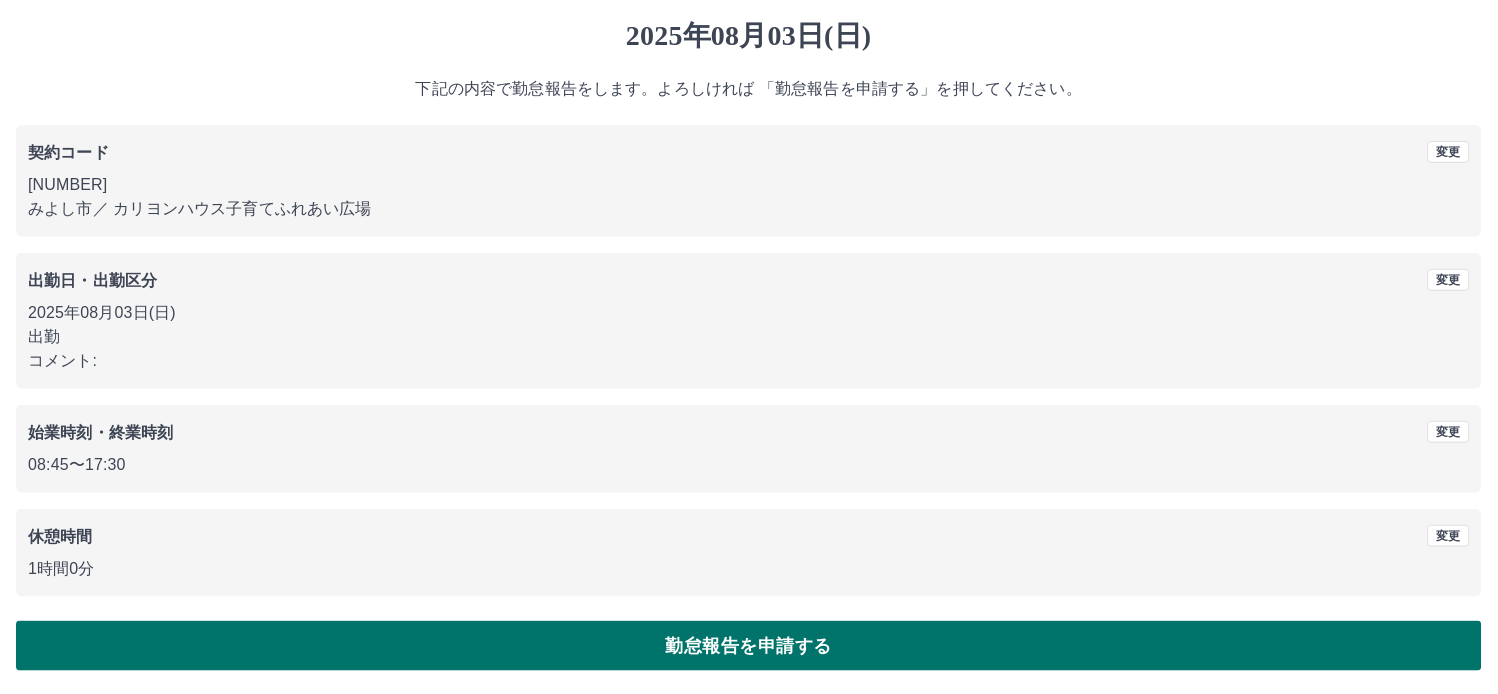 click on "勤怠報告を申請する" at bounding box center [749, 646] 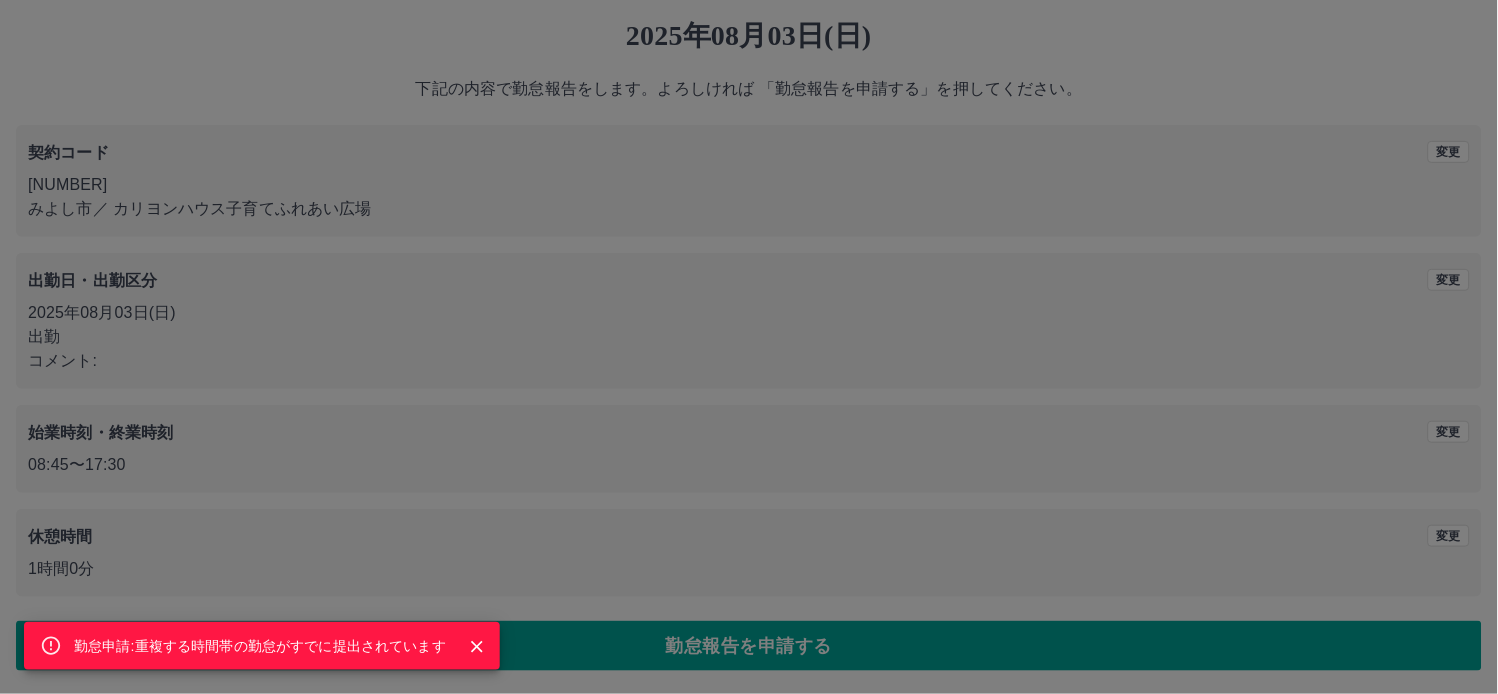 click on "勤怠申請:重複する時間帯の勤怠がすでに提出されています" at bounding box center (260, 646) 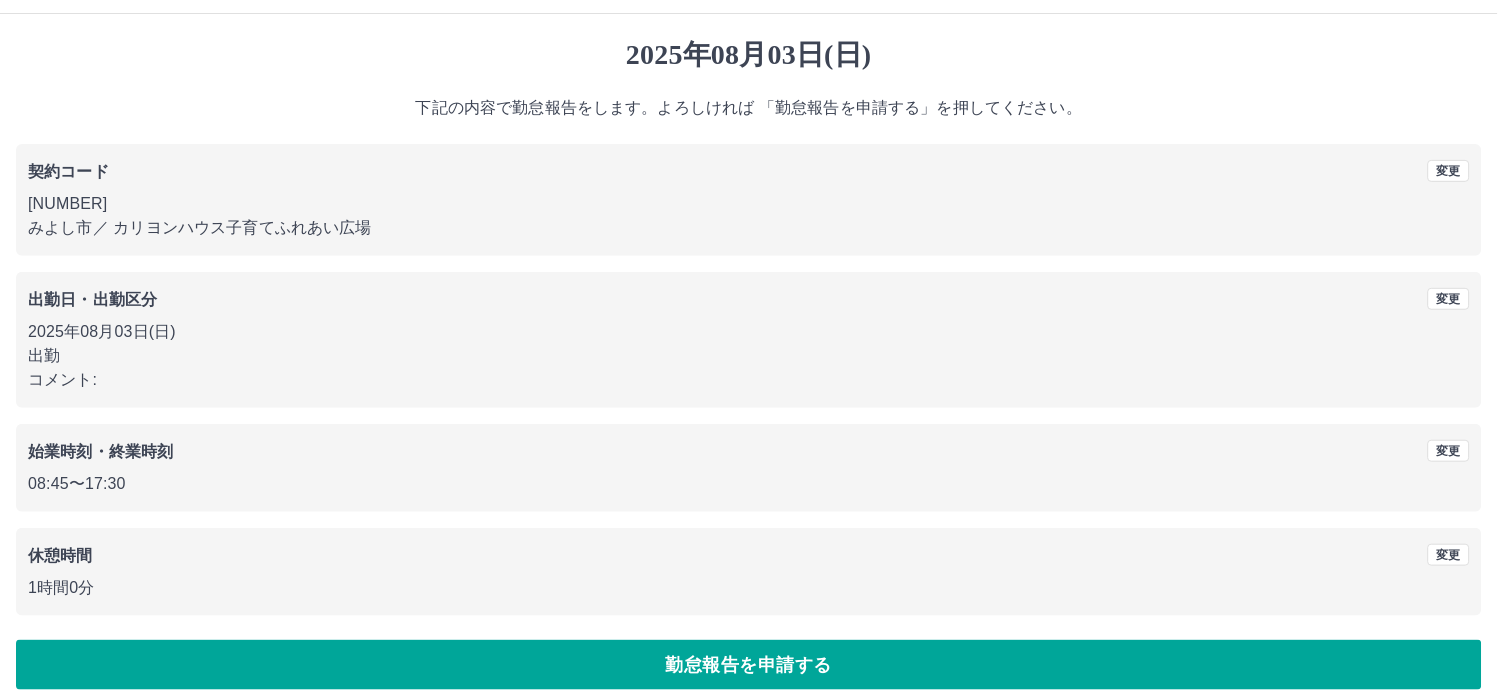 scroll, scrollTop: 54, scrollLeft: 0, axis: vertical 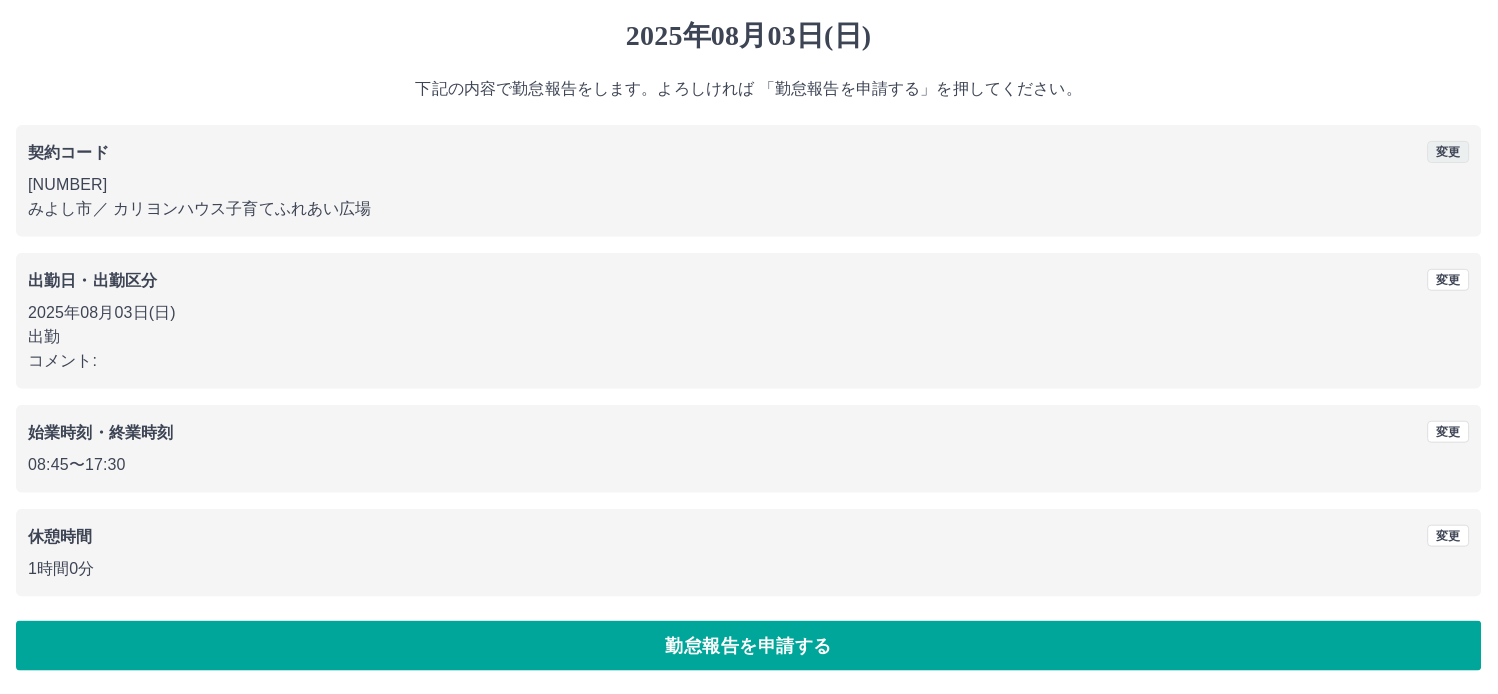click on "変更" at bounding box center (1449, 152) 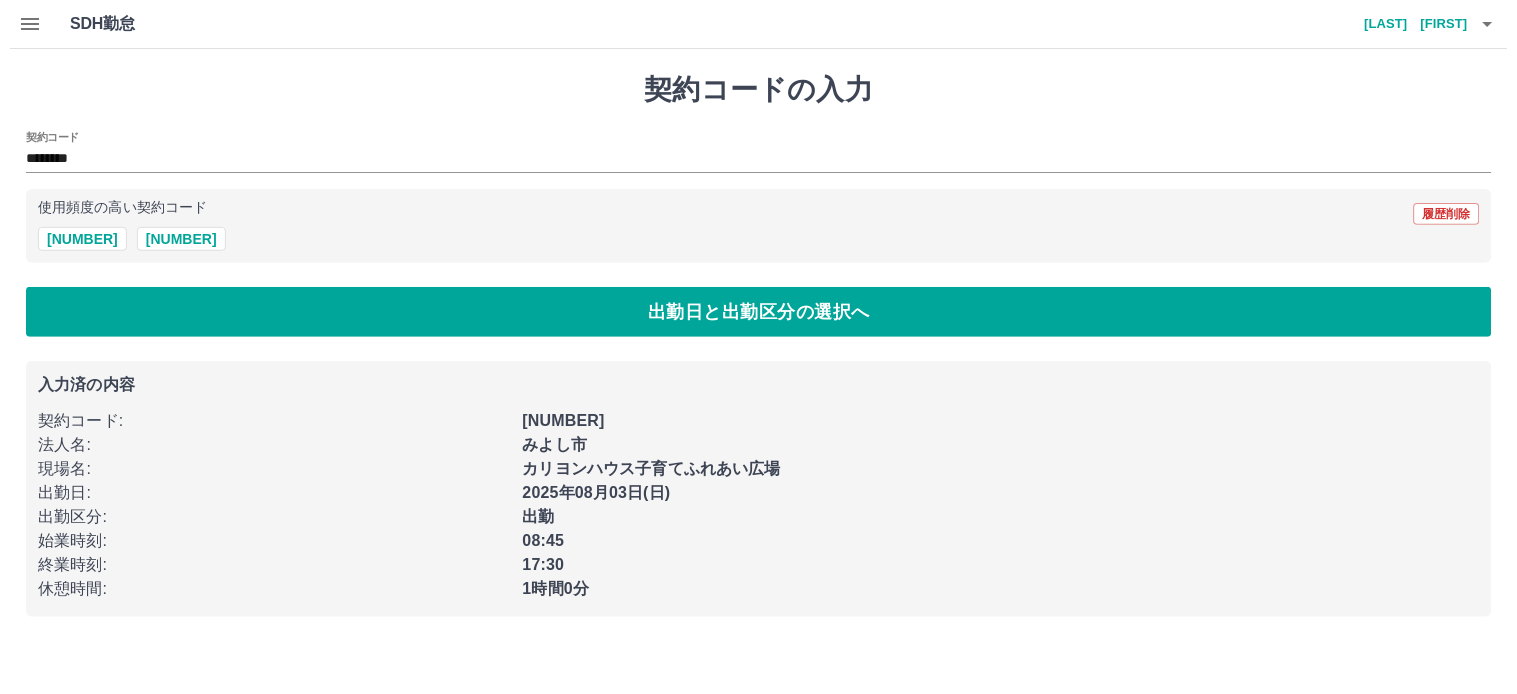 scroll, scrollTop: 0, scrollLeft: 0, axis: both 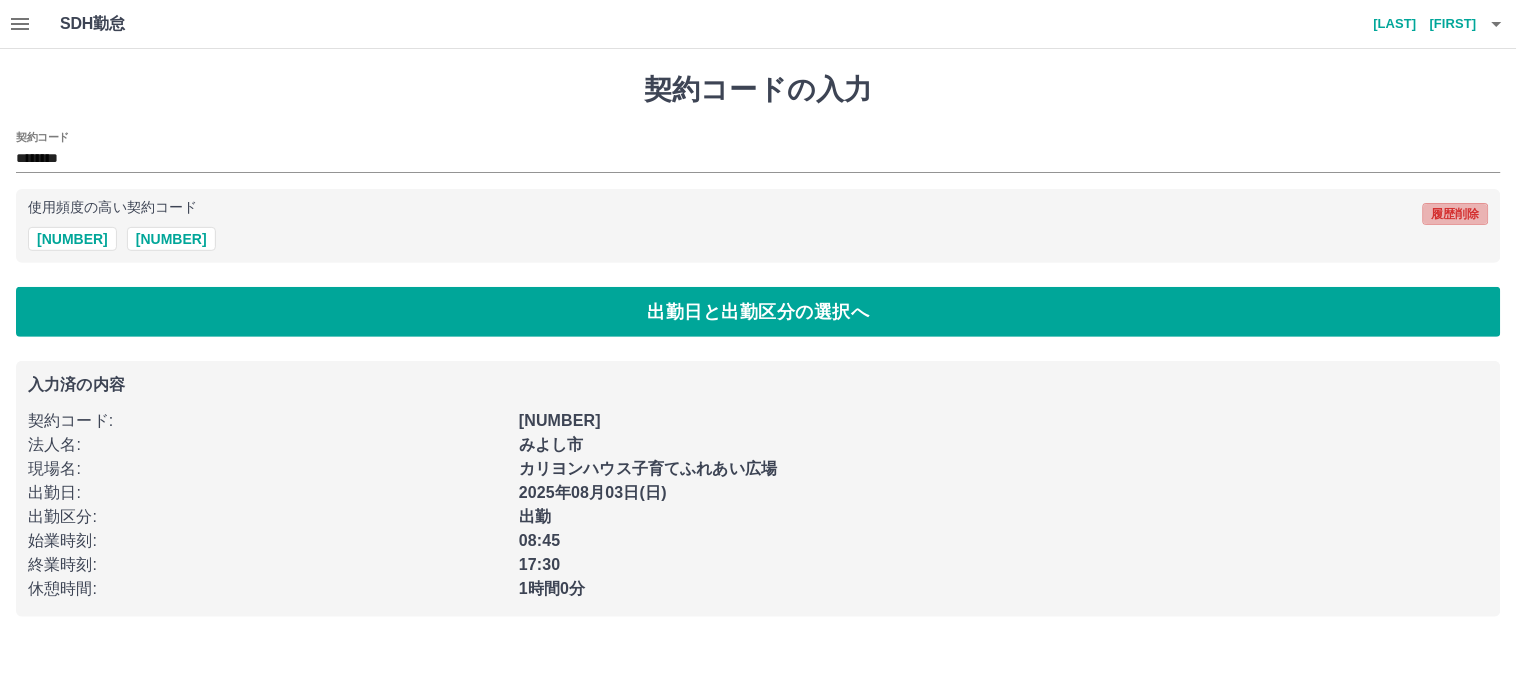 click on "履歴削除" at bounding box center [1456, 214] 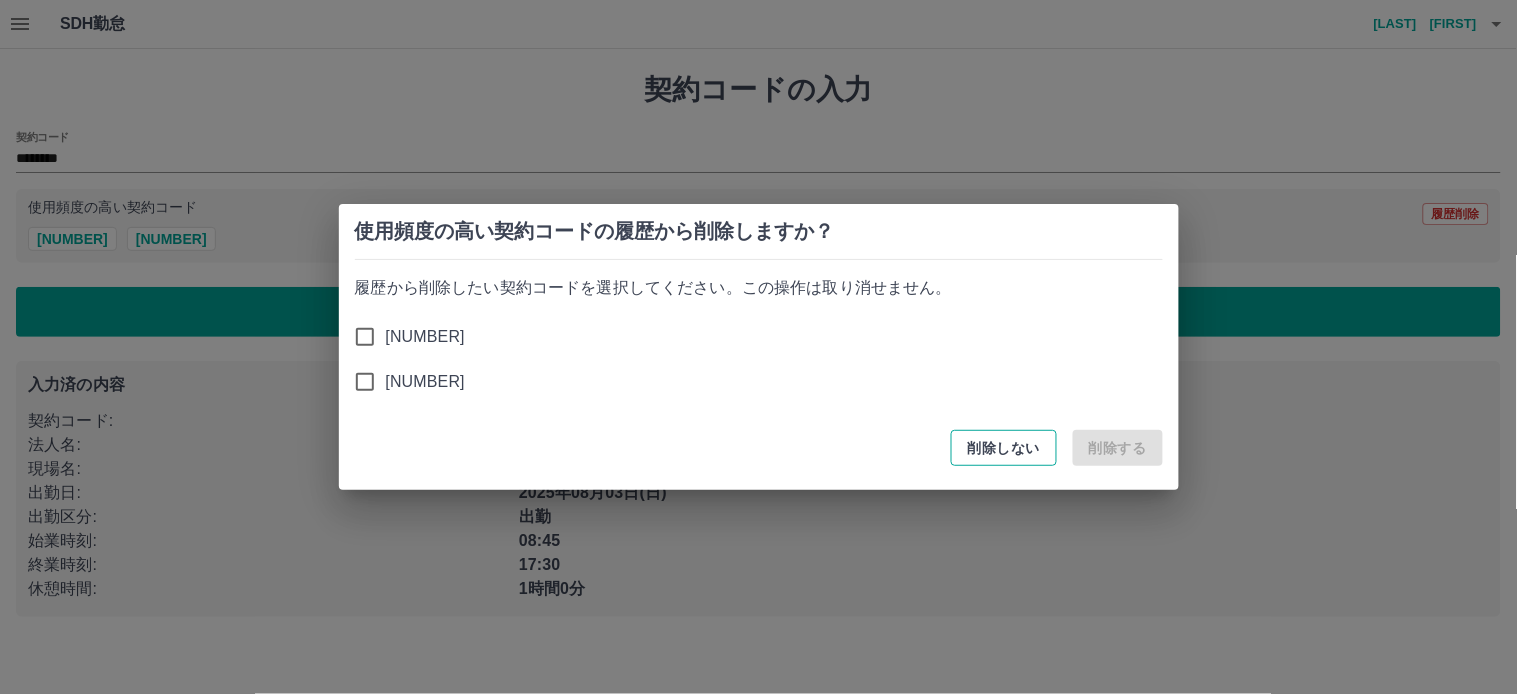 click on "削除しない" at bounding box center [1004, 448] 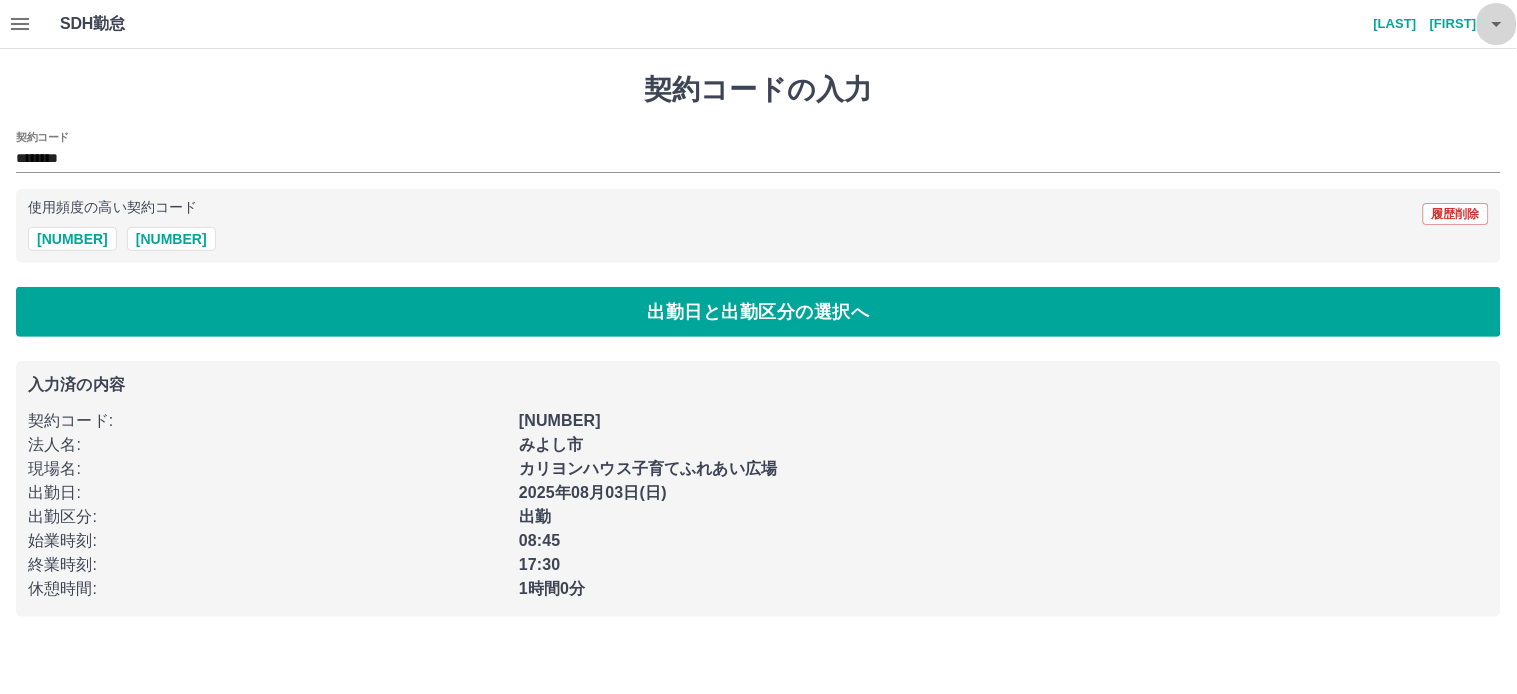 click 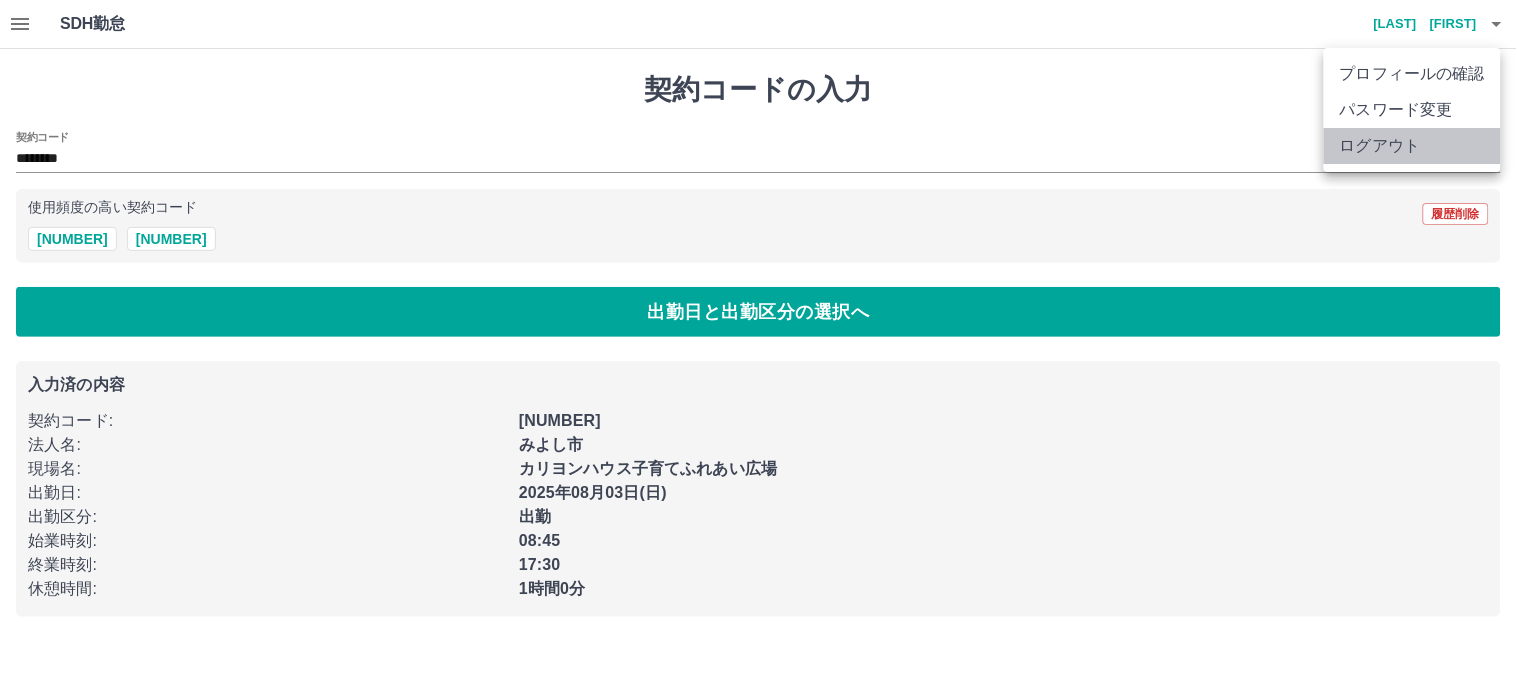 click on "ログアウト" at bounding box center [1412, 146] 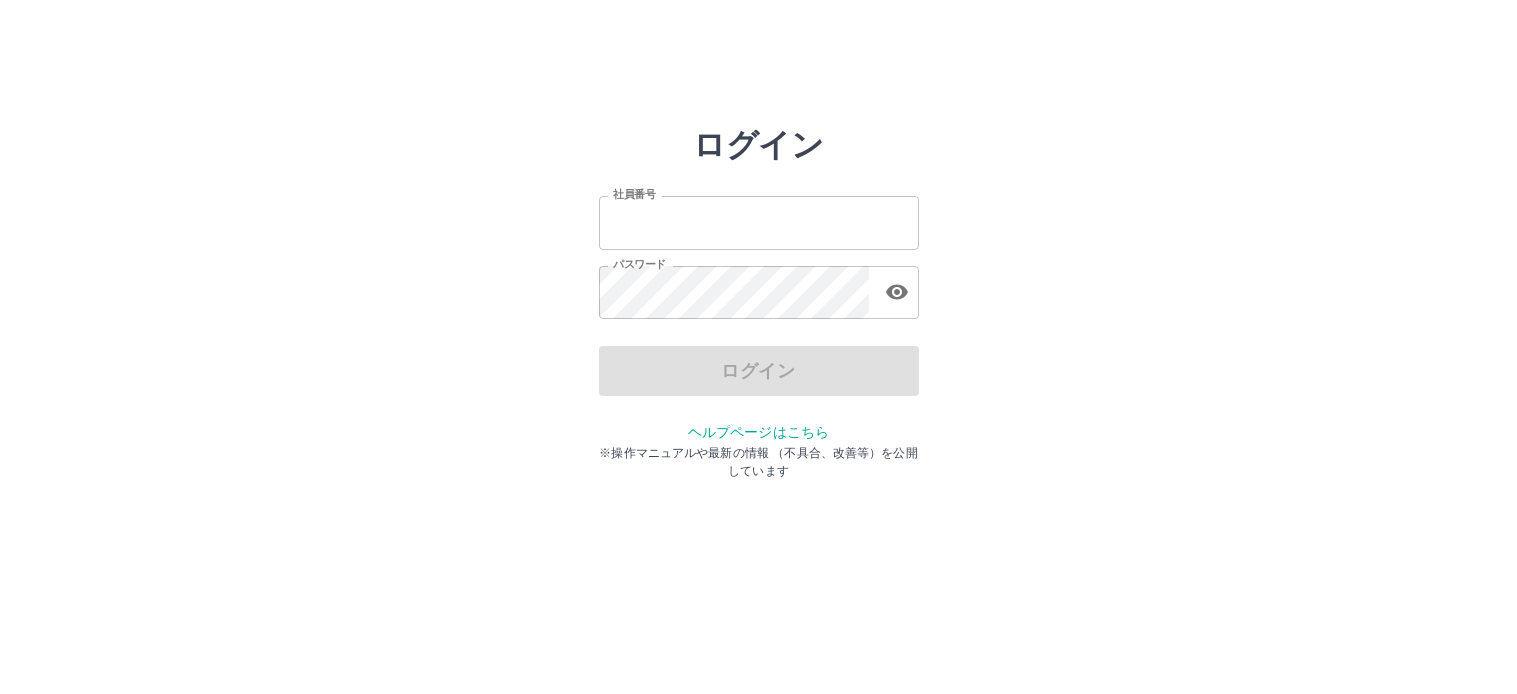scroll, scrollTop: 0, scrollLeft: 0, axis: both 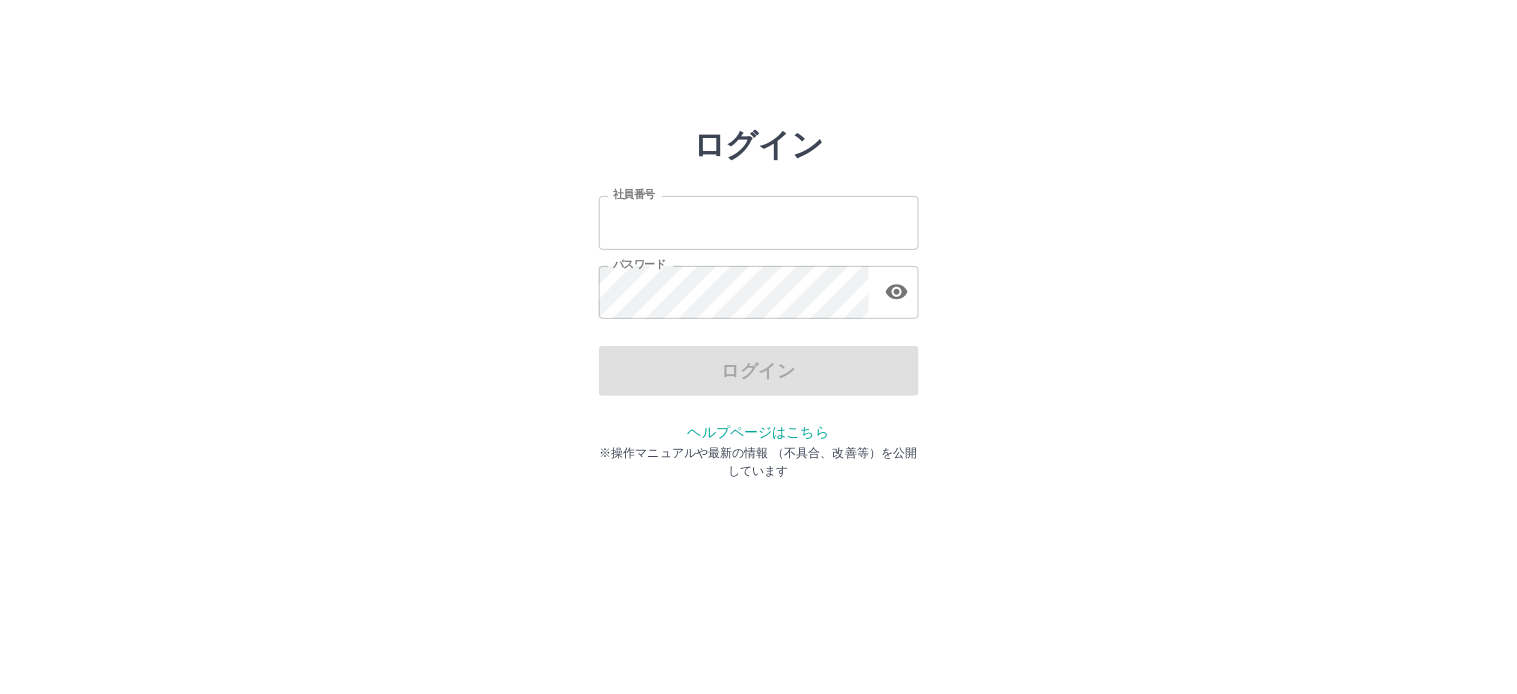 type on "*******" 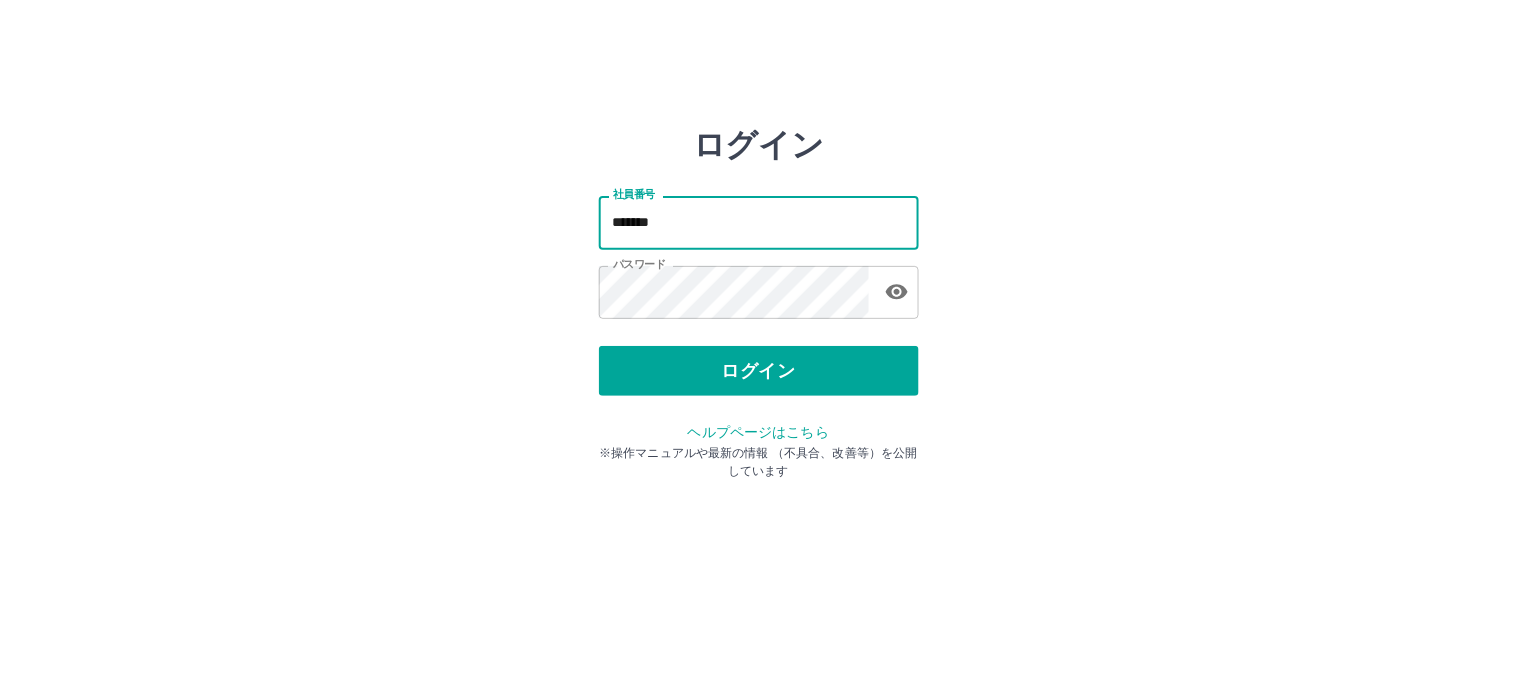 click on "*******" at bounding box center (759, 222) 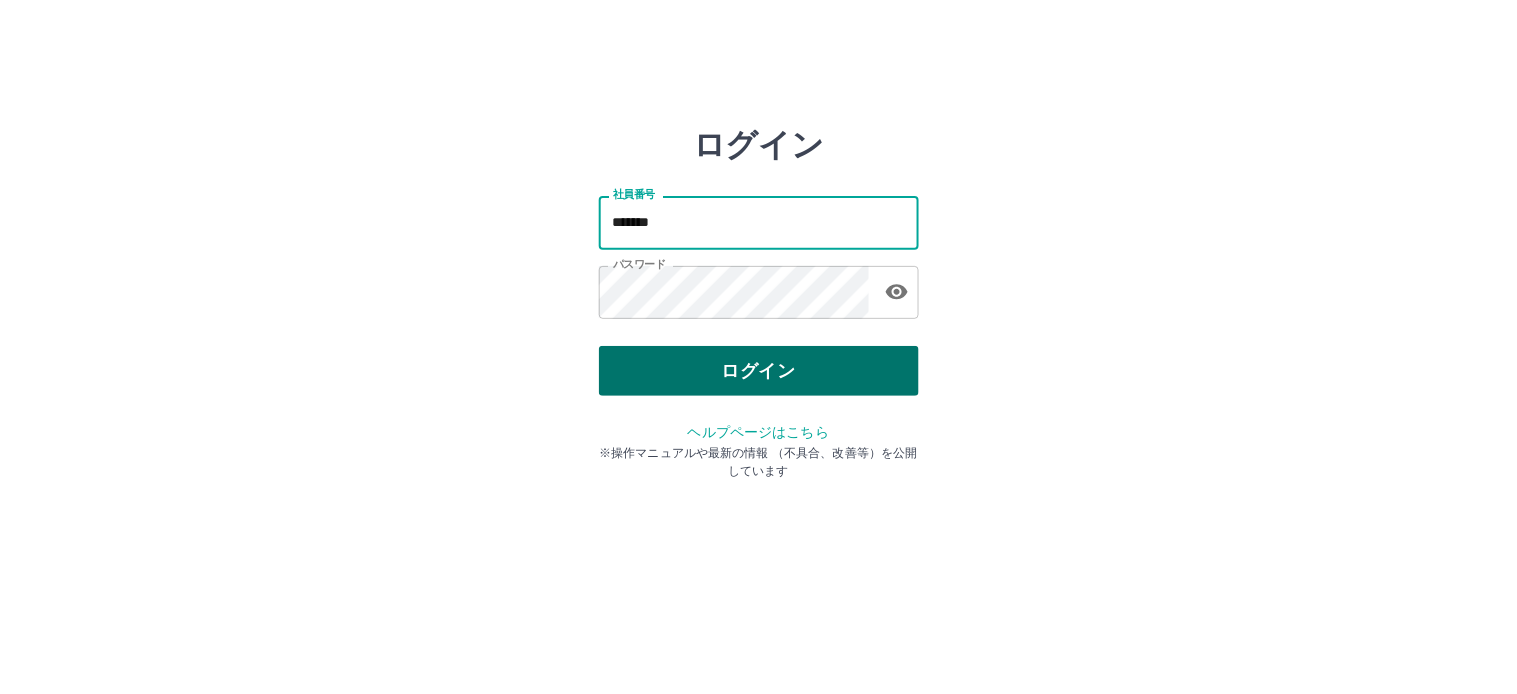 click on "ログイン" at bounding box center (759, 371) 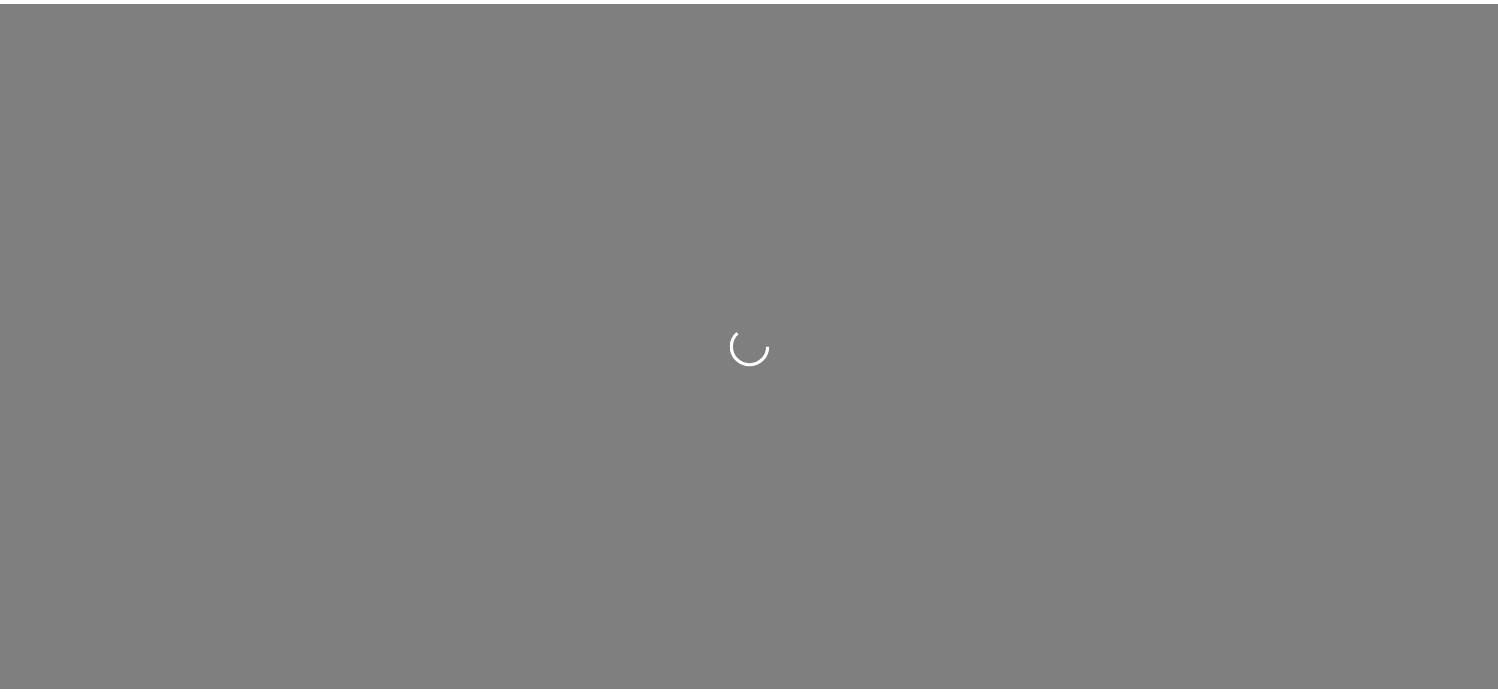 scroll, scrollTop: 0, scrollLeft: 0, axis: both 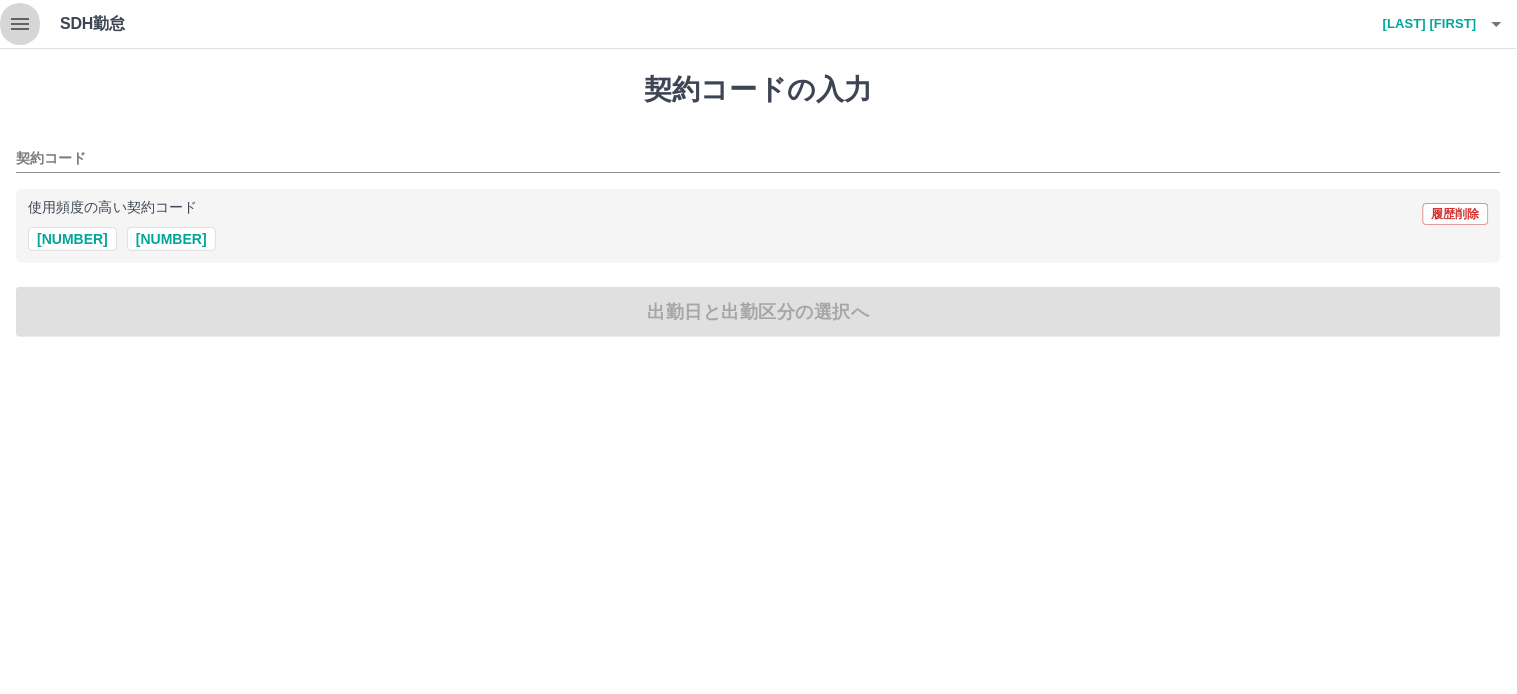 click 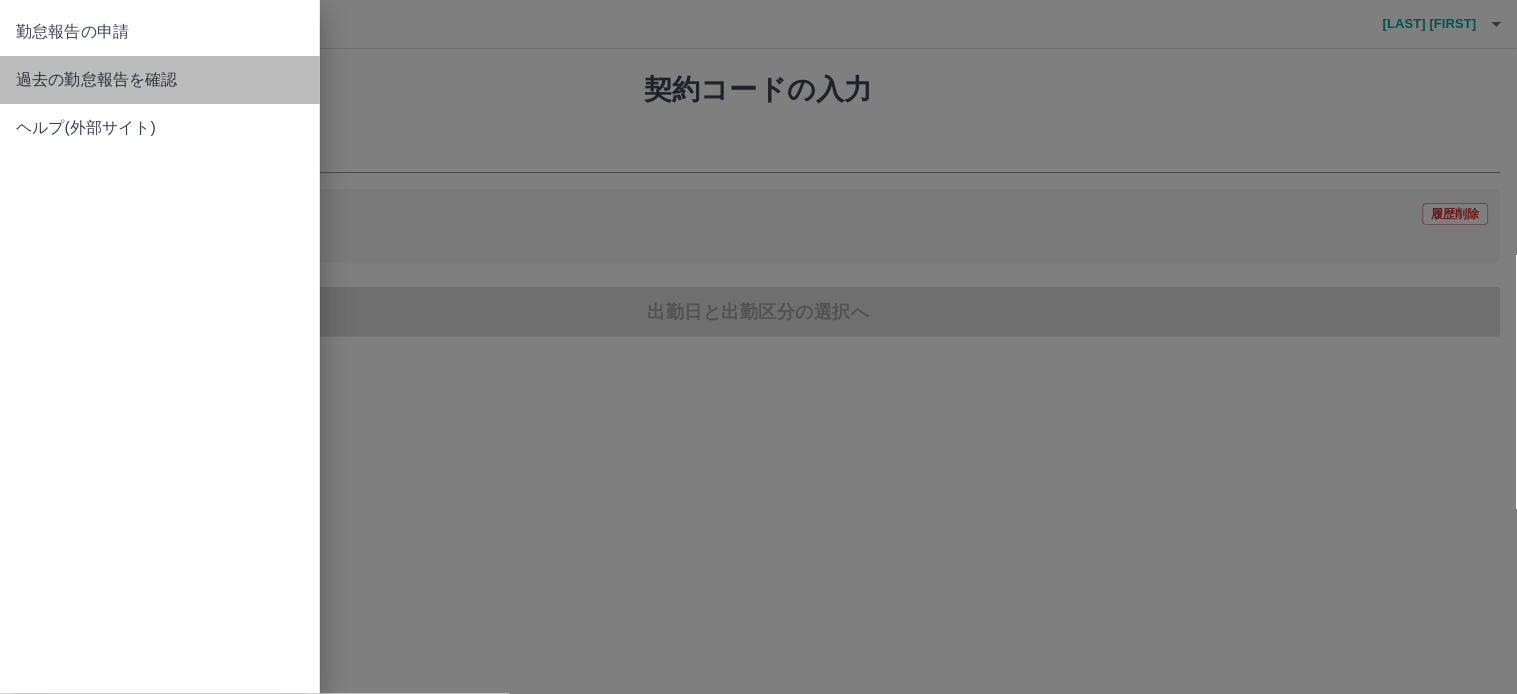 click on "過去の勤怠報告を確認" at bounding box center [160, 80] 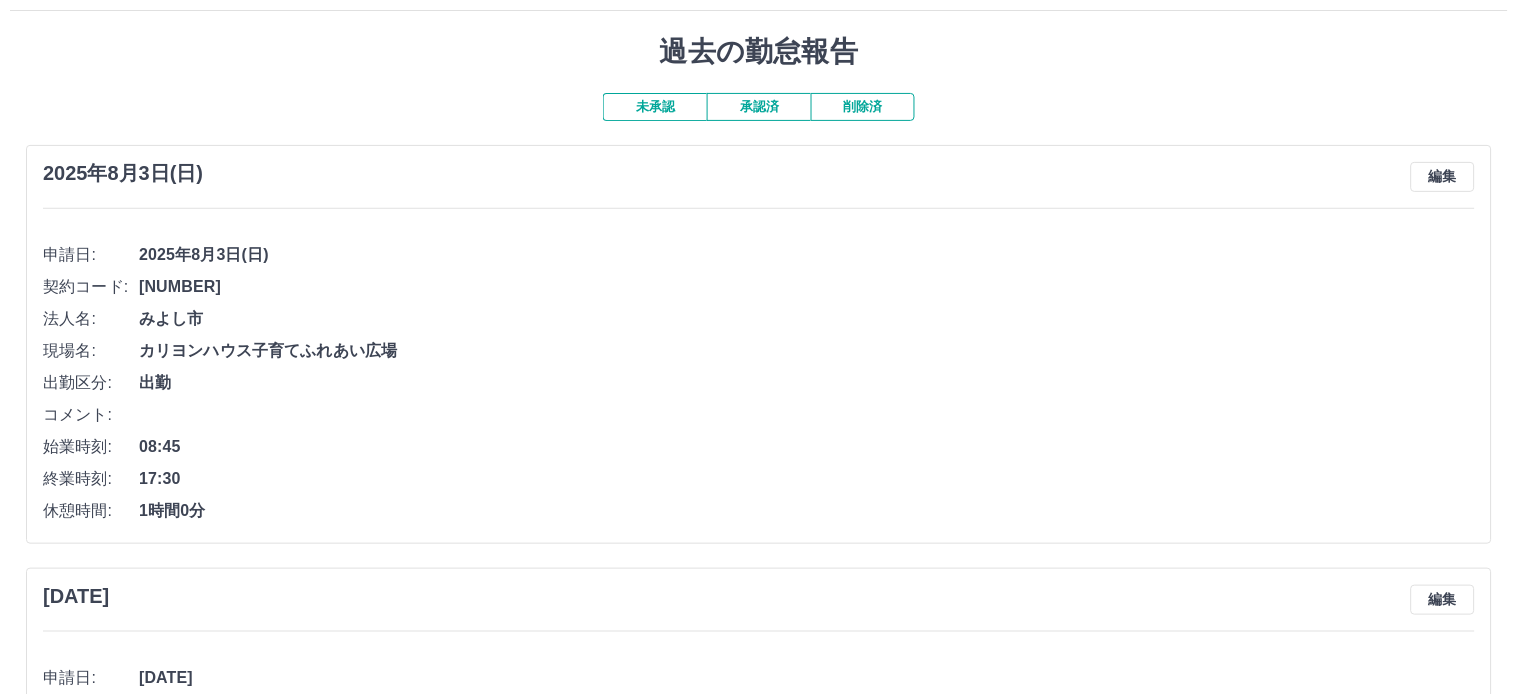 scroll, scrollTop: 0, scrollLeft: 0, axis: both 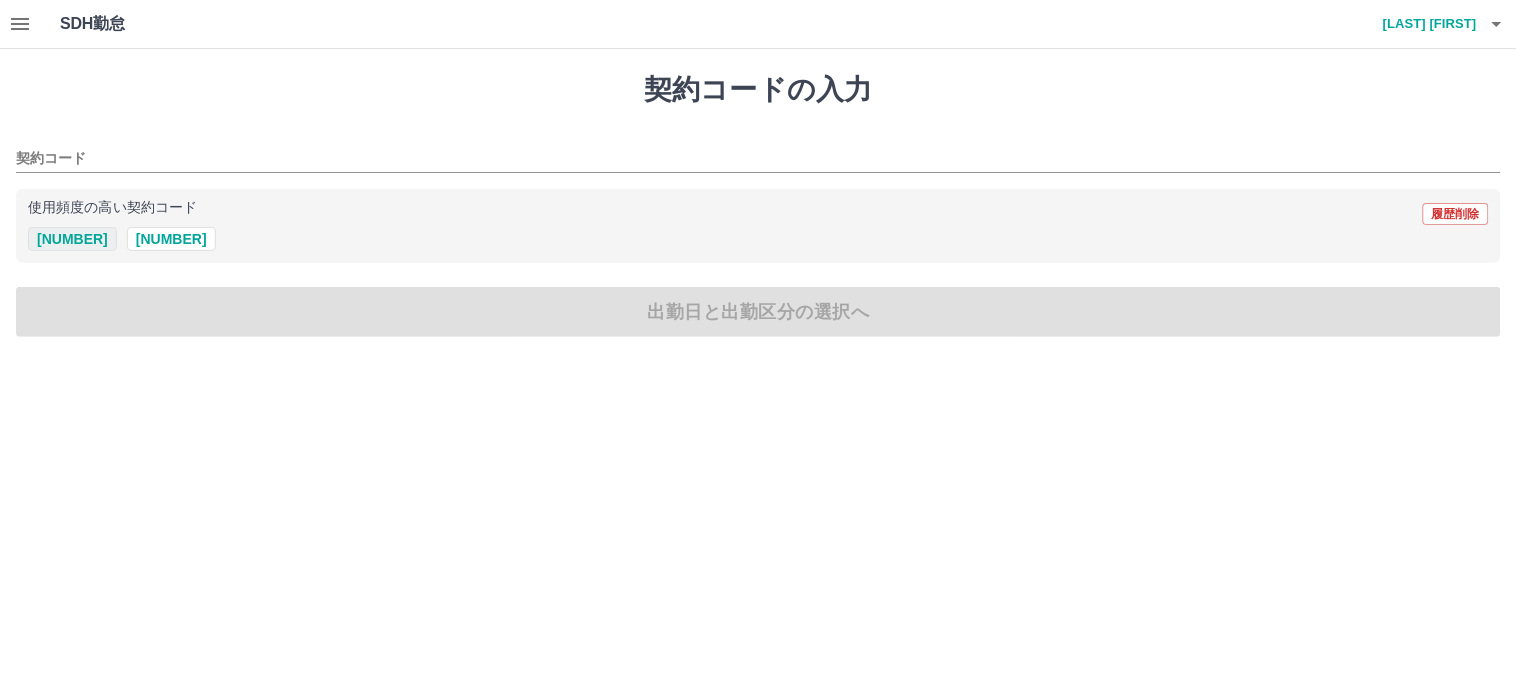 click on "42731002" at bounding box center (72, 239) 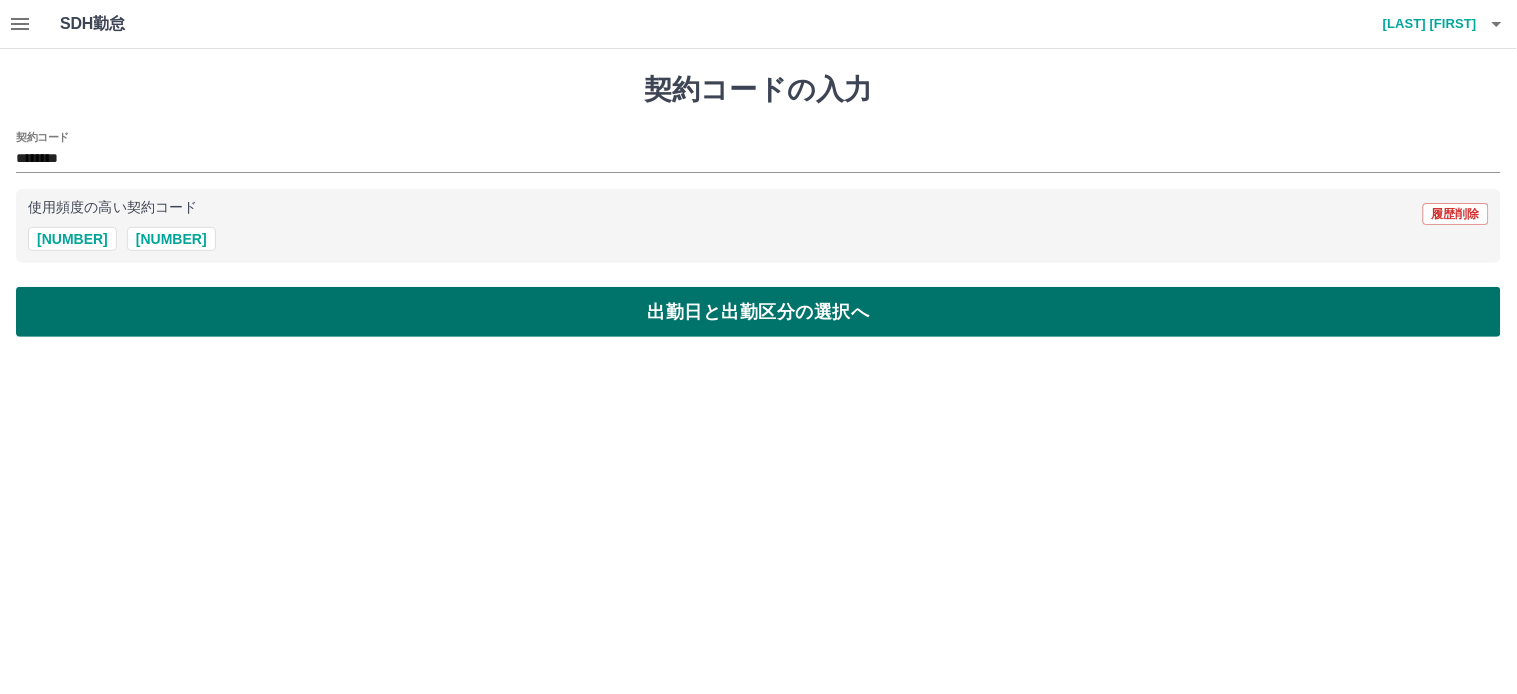 click on "出勤日と出勤区分の選択へ" at bounding box center [758, 312] 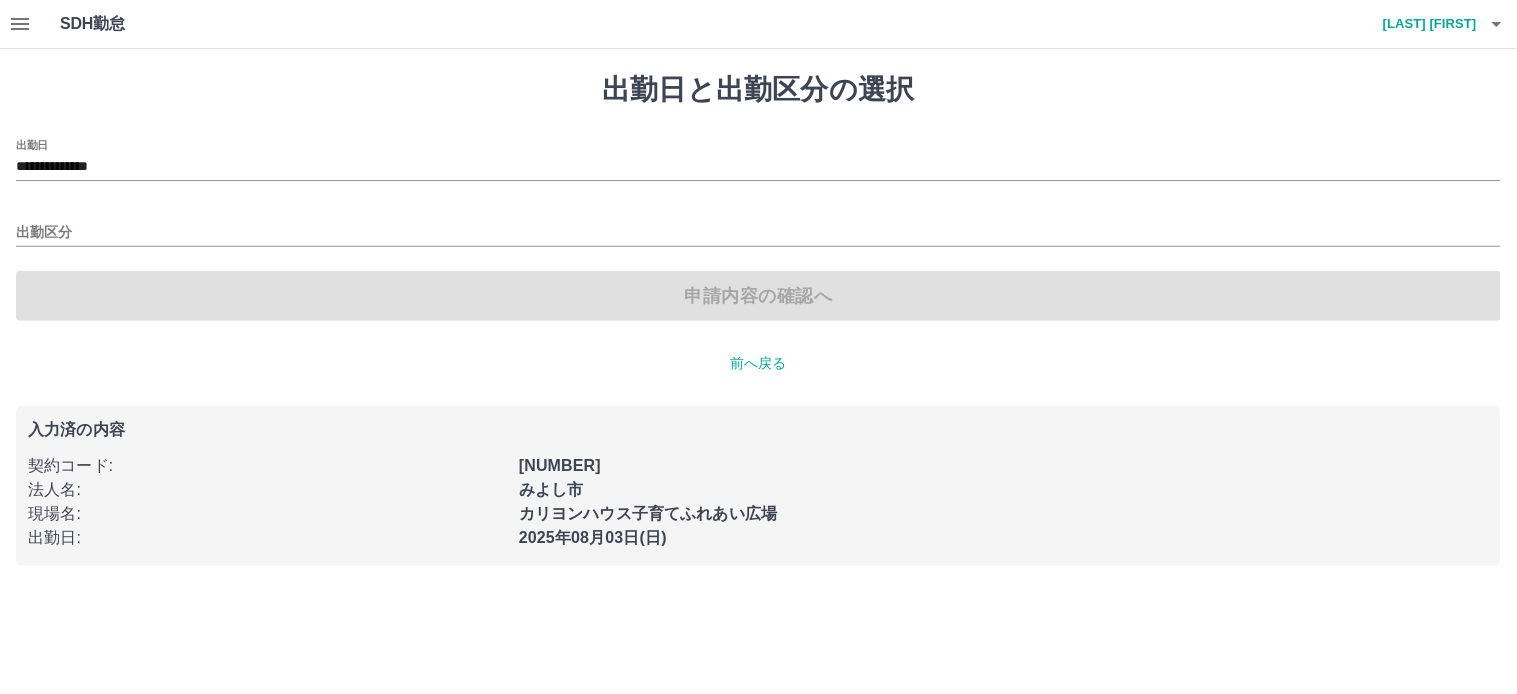 click on "**********" at bounding box center [758, 160] 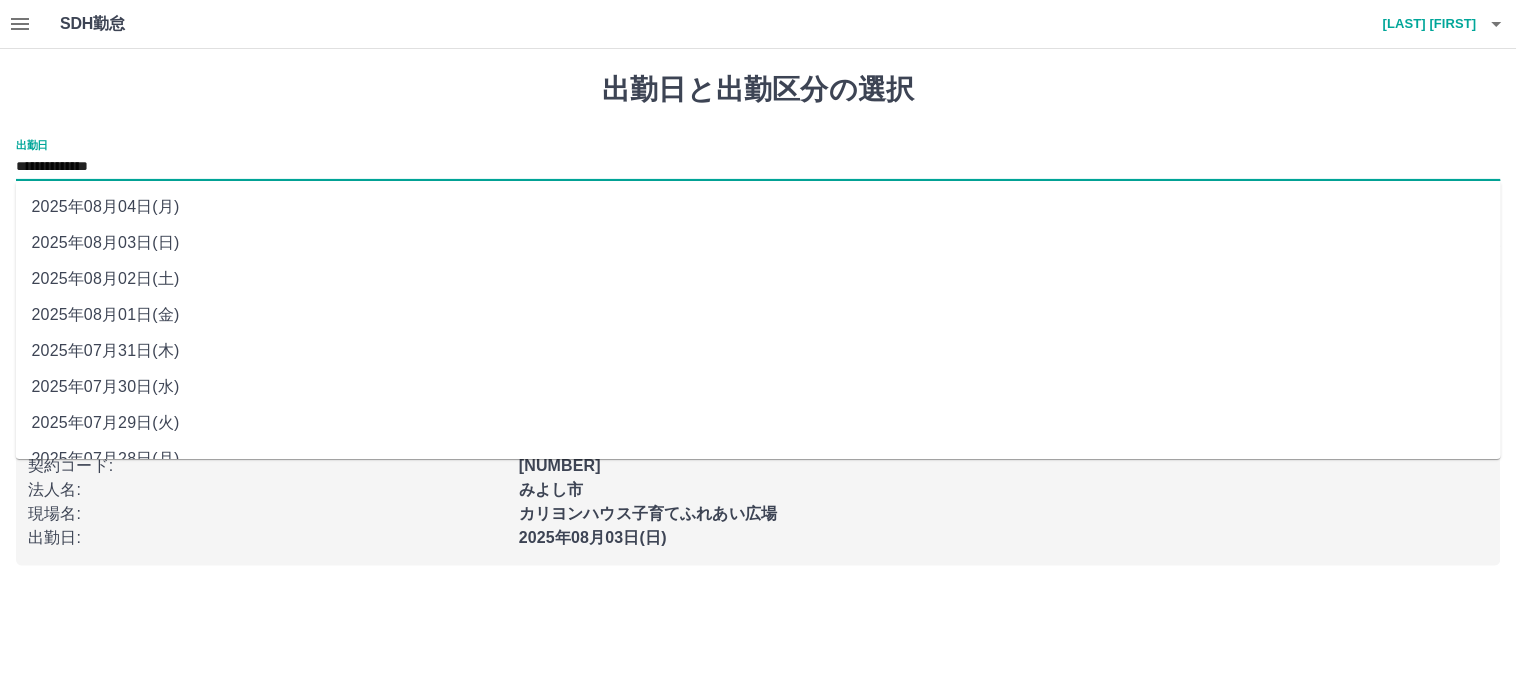 click on "**********" at bounding box center [758, 167] 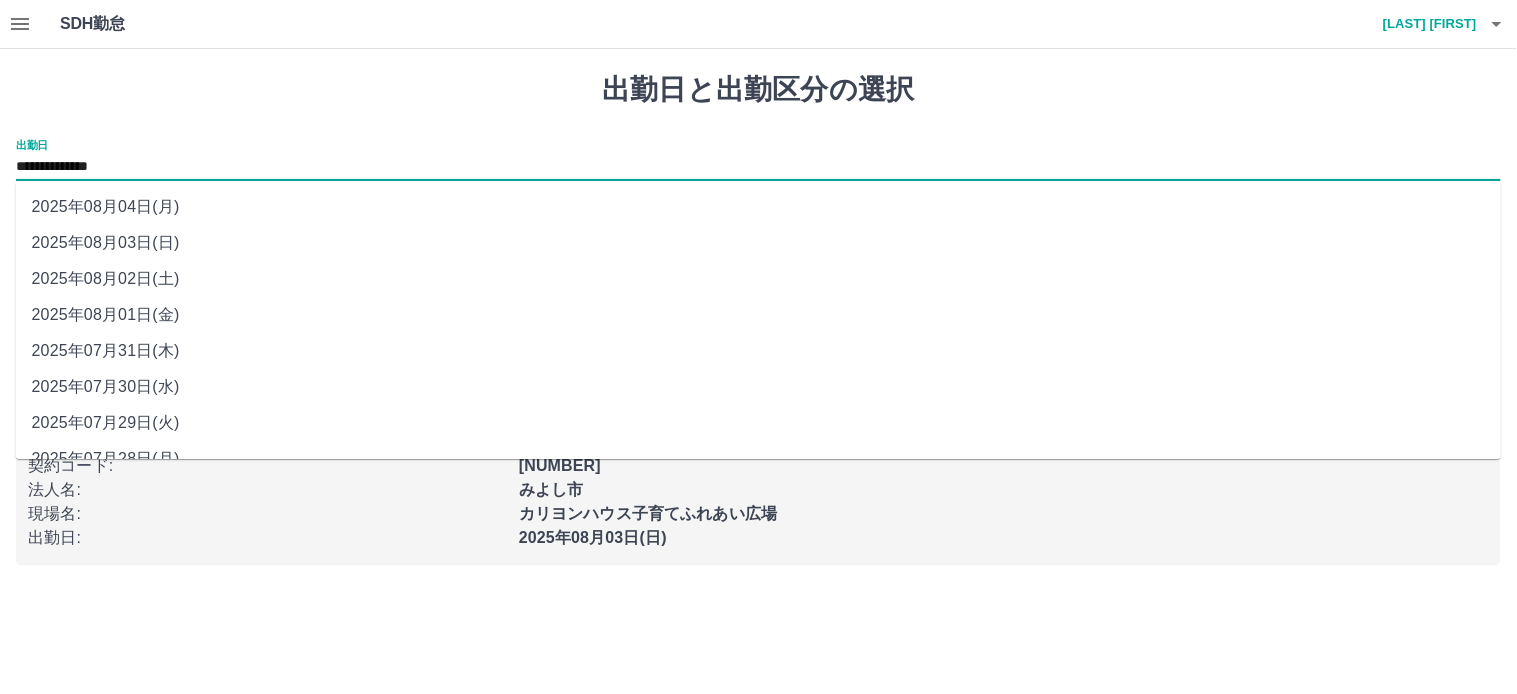 click on "2025年08月04日(月)" at bounding box center [759, 207] 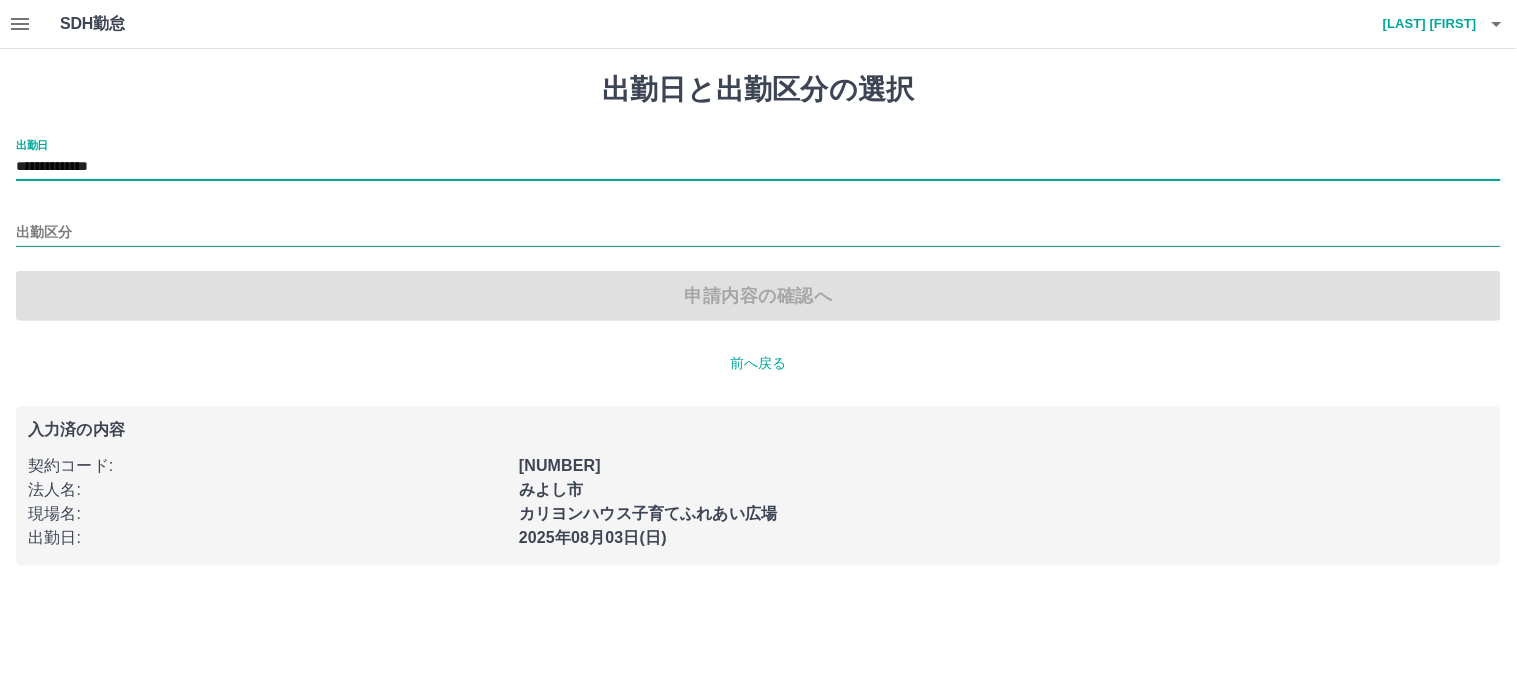 click on "出勤区分" at bounding box center (758, 233) 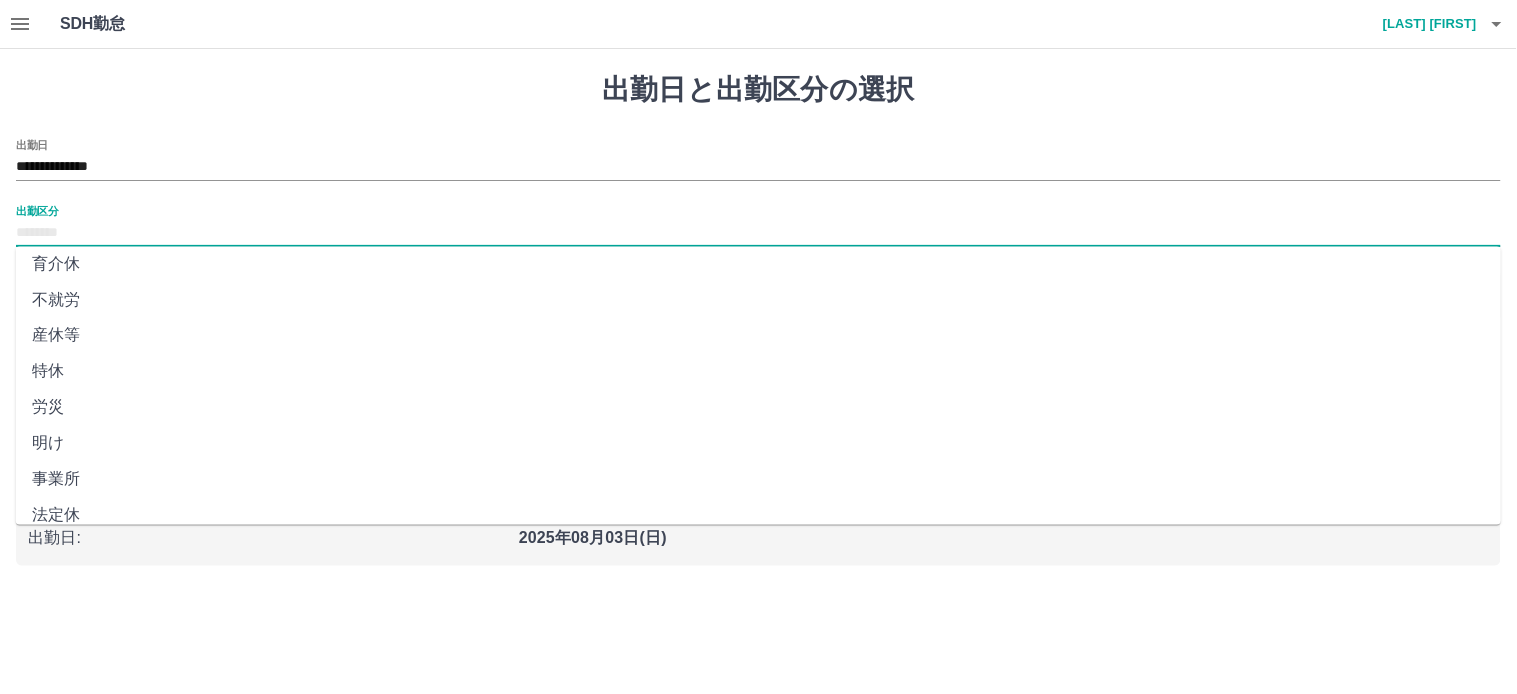 scroll, scrollTop: 385, scrollLeft: 0, axis: vertical 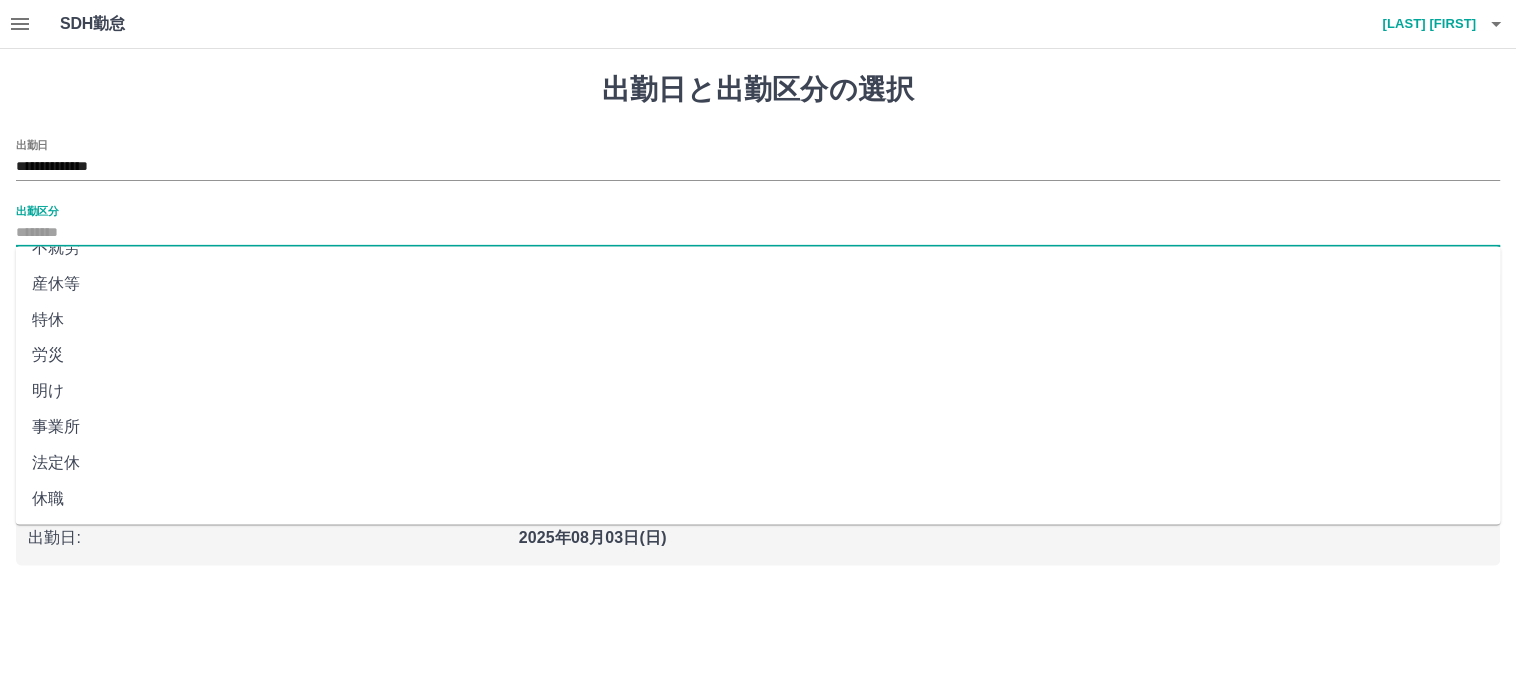 click on "法定休" at bounding box center [759, 464] 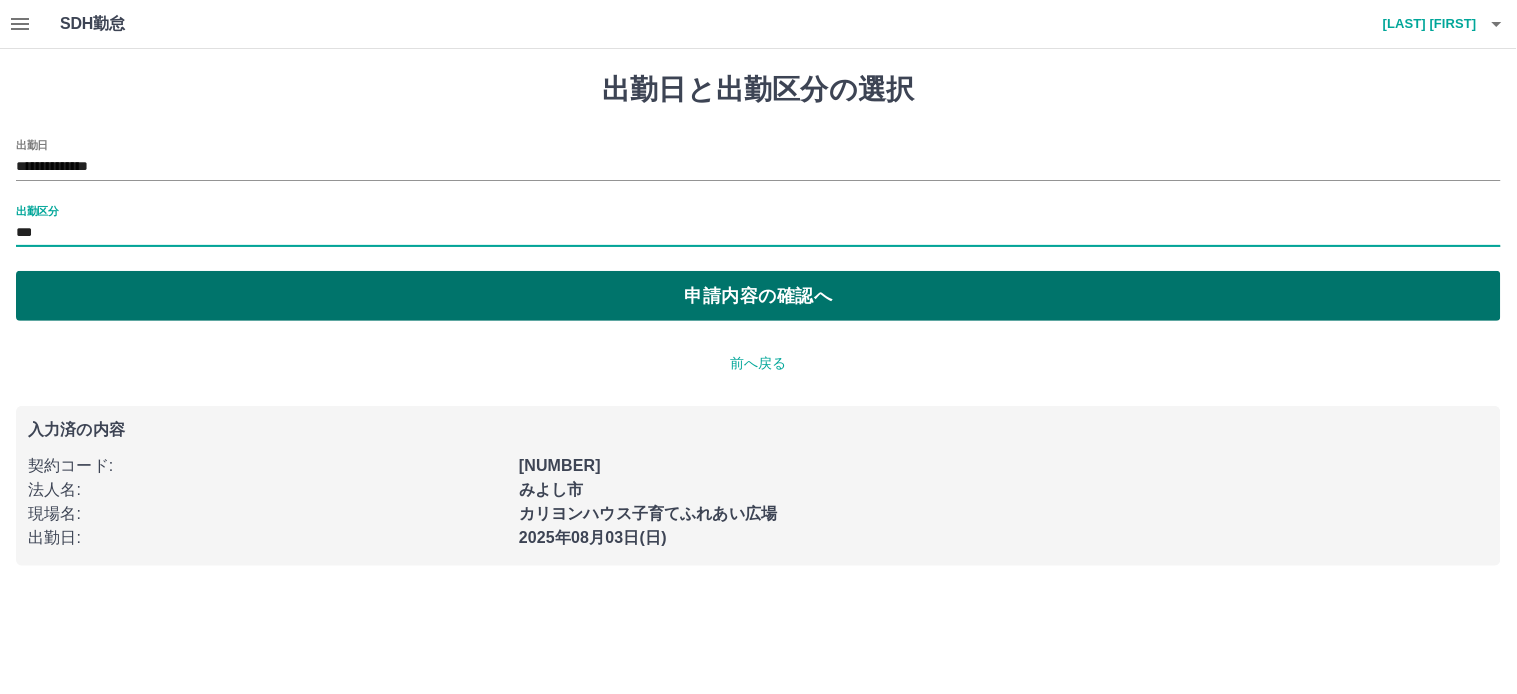 click on "申請内容の確認へ" at bounding box center [758, 296] 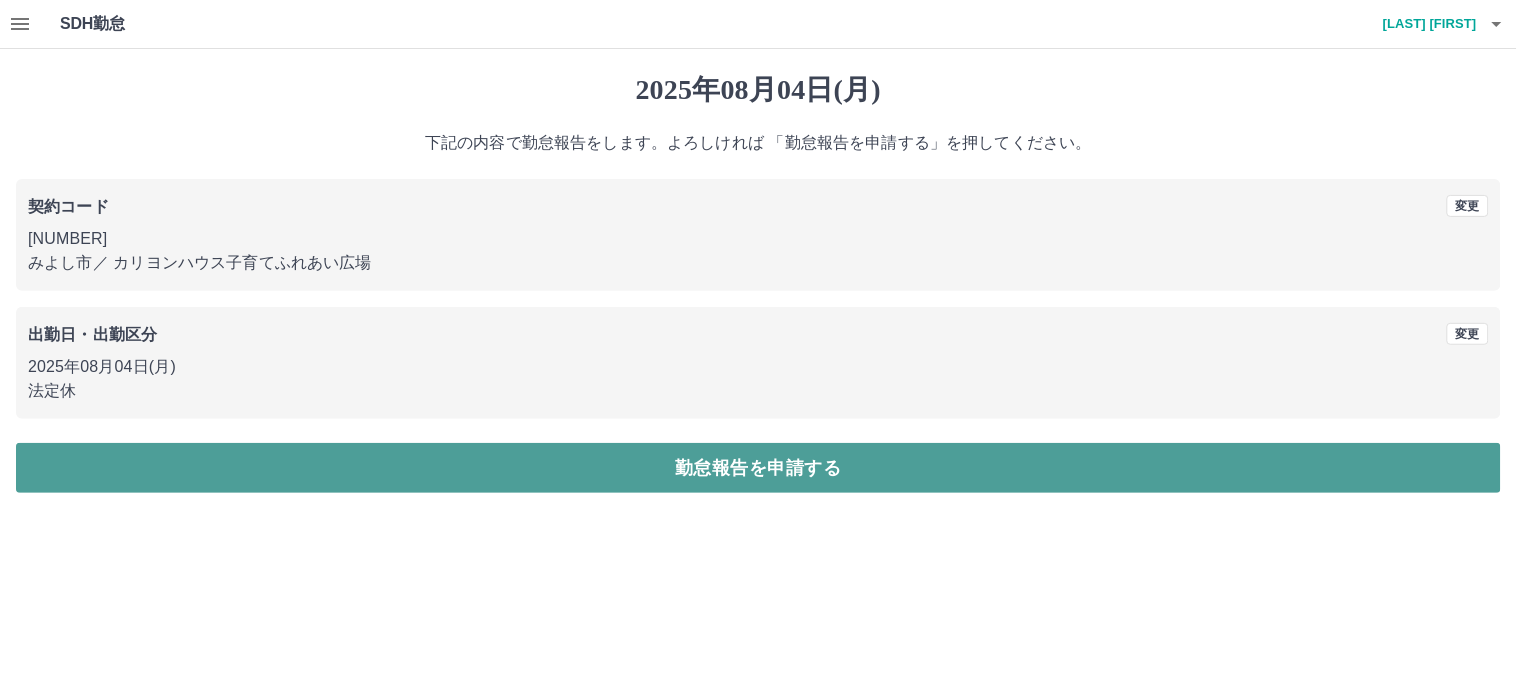 click on "勤怠報告を申請する" at bounding box center (758, 468) 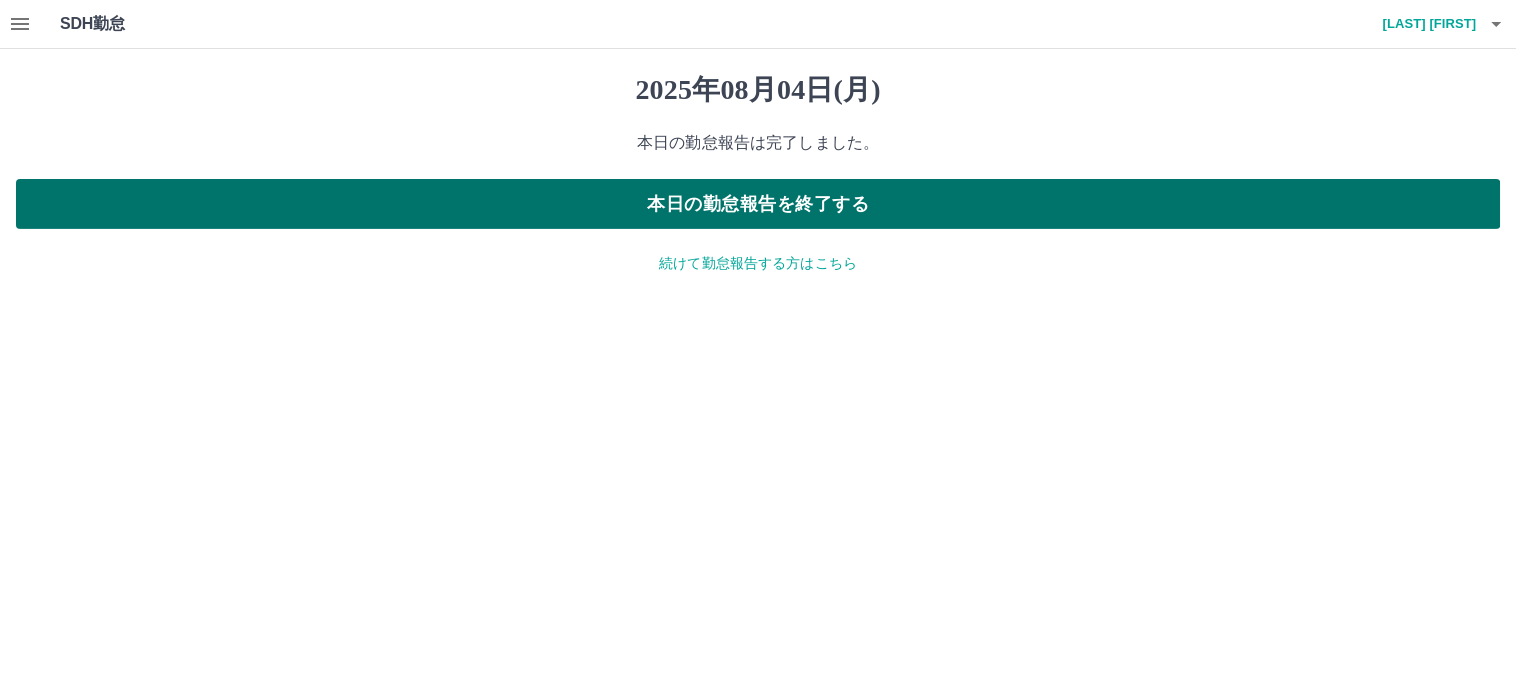 click on "本日の勤怠報告を終了する" at bounding box center [758, 204] 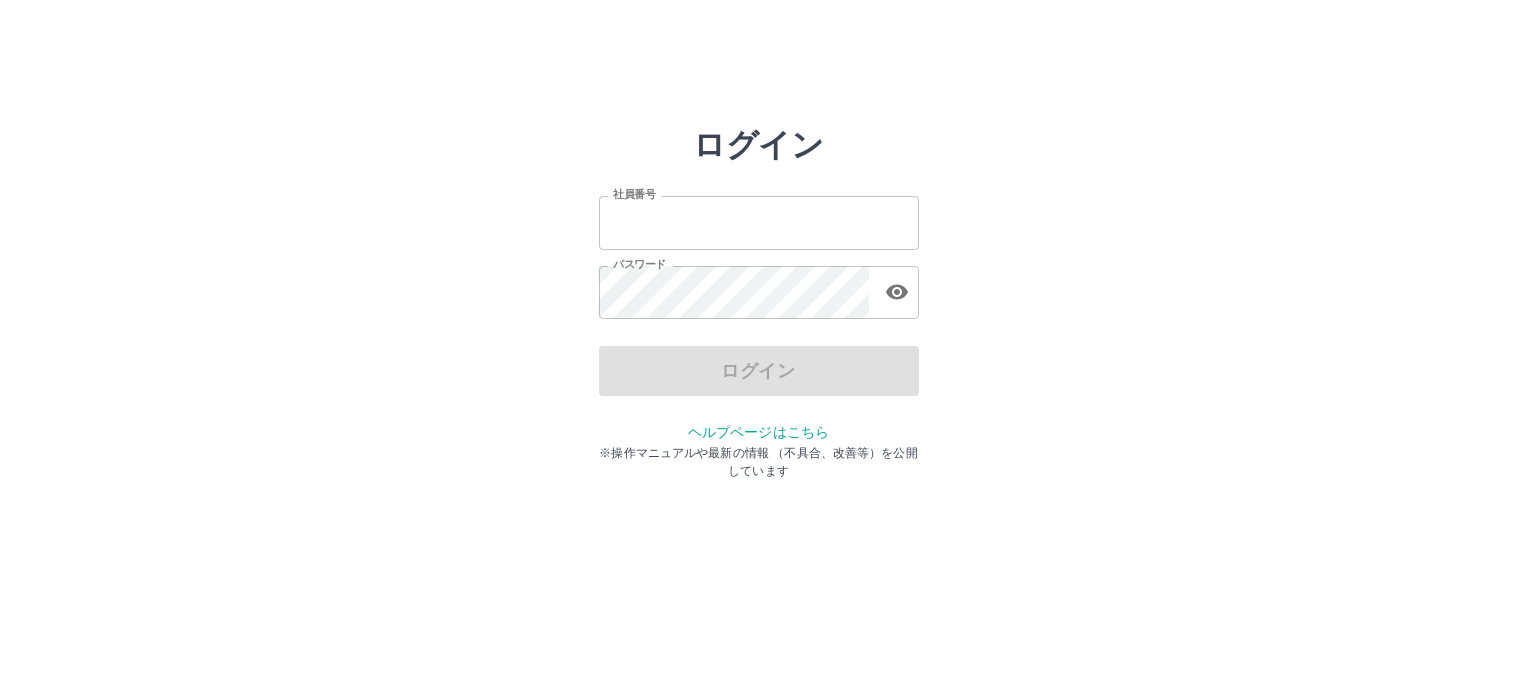scroll, scrollTop: 0, scrollLeft: 0, axis: both 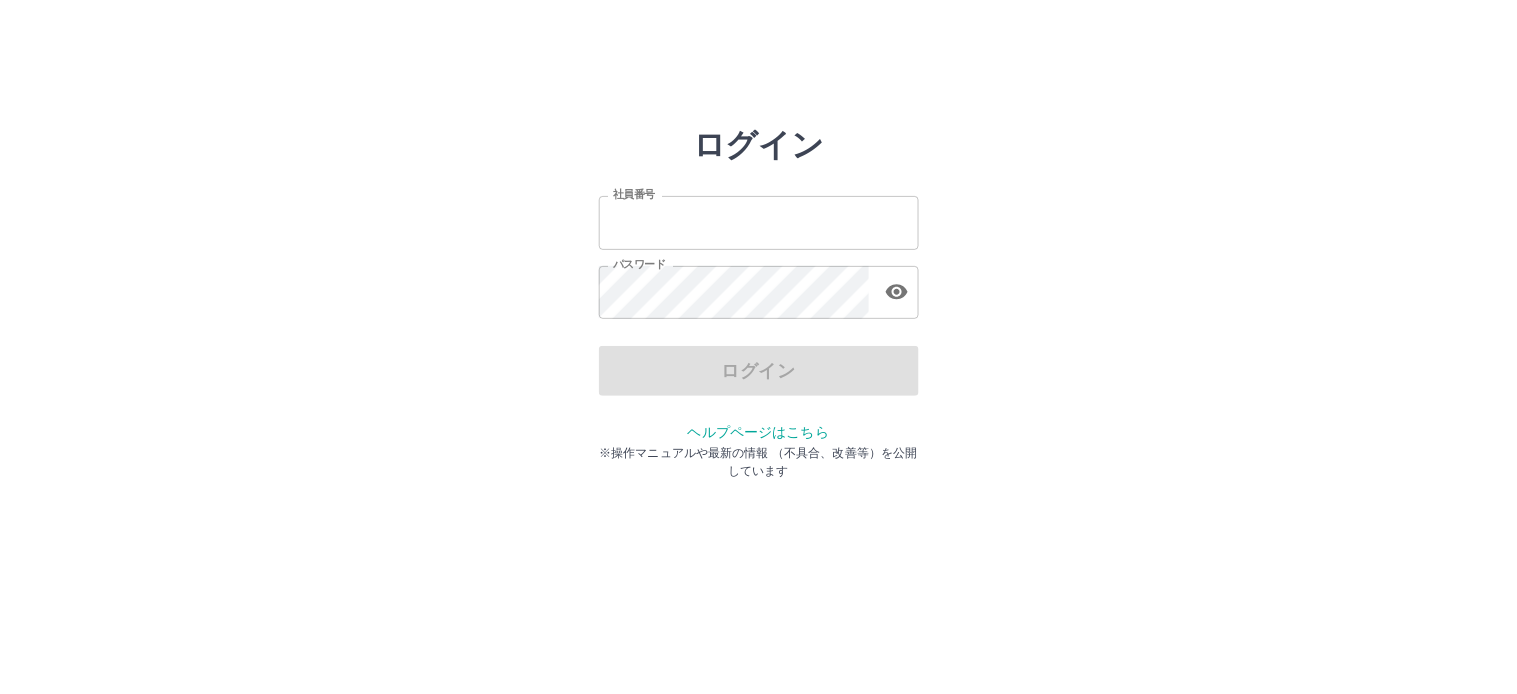 type on "*******" 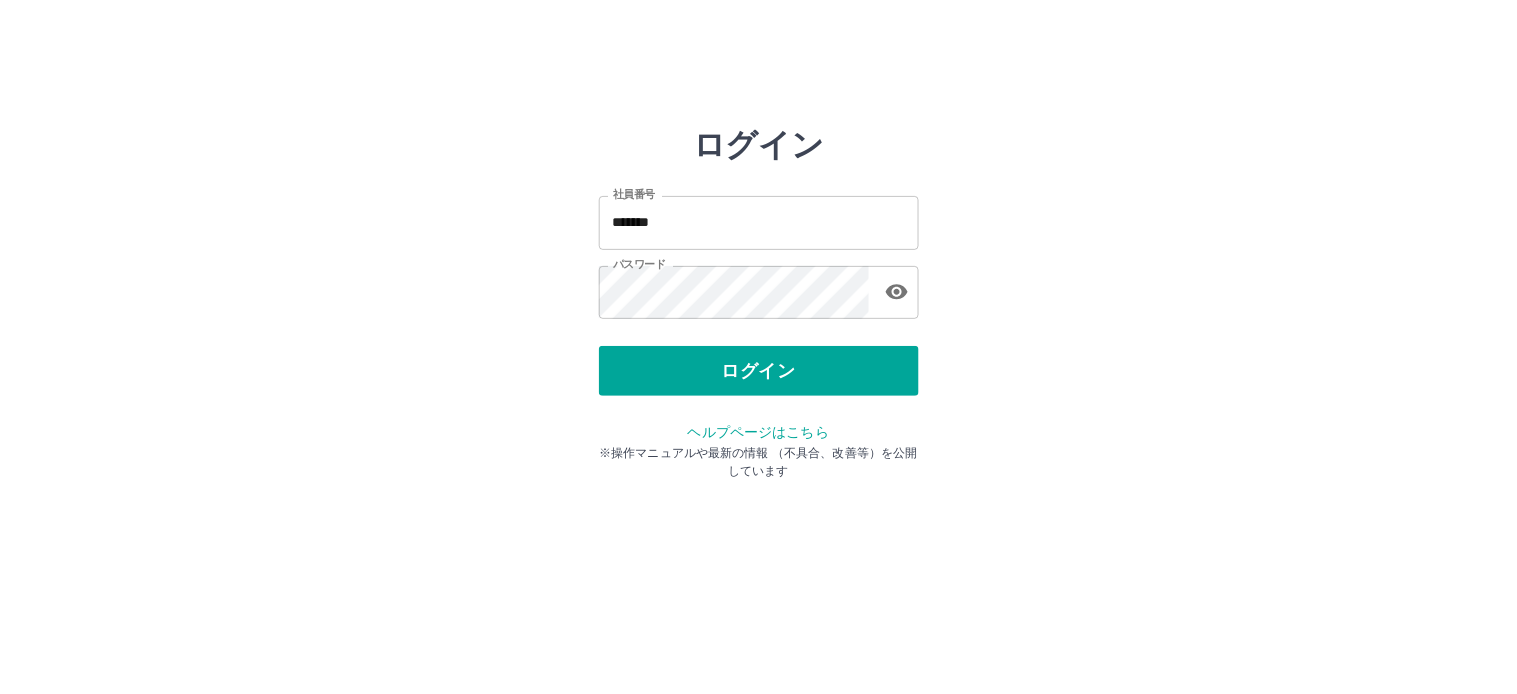 click on "ログイン" at bounding box center [759, 371] 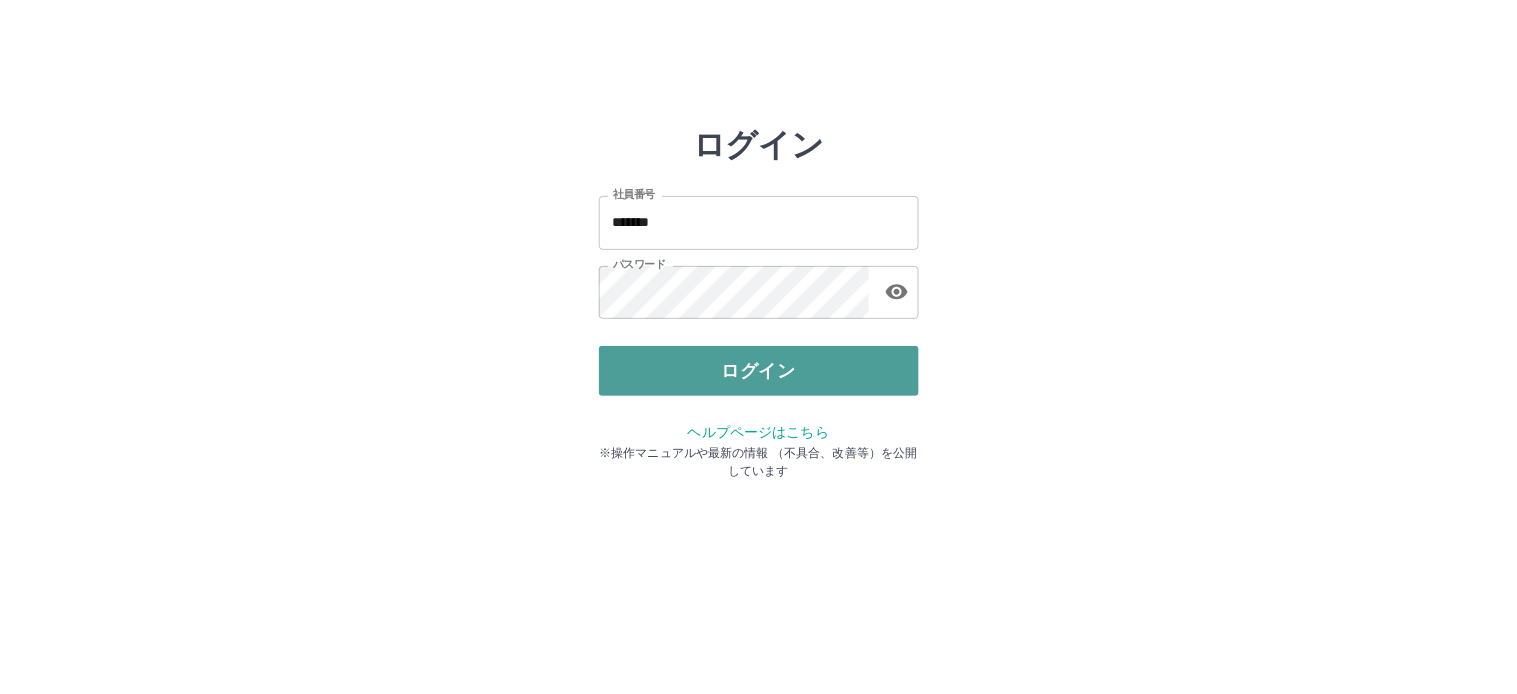 click on "ログイン" at bounding box center [759, 371] 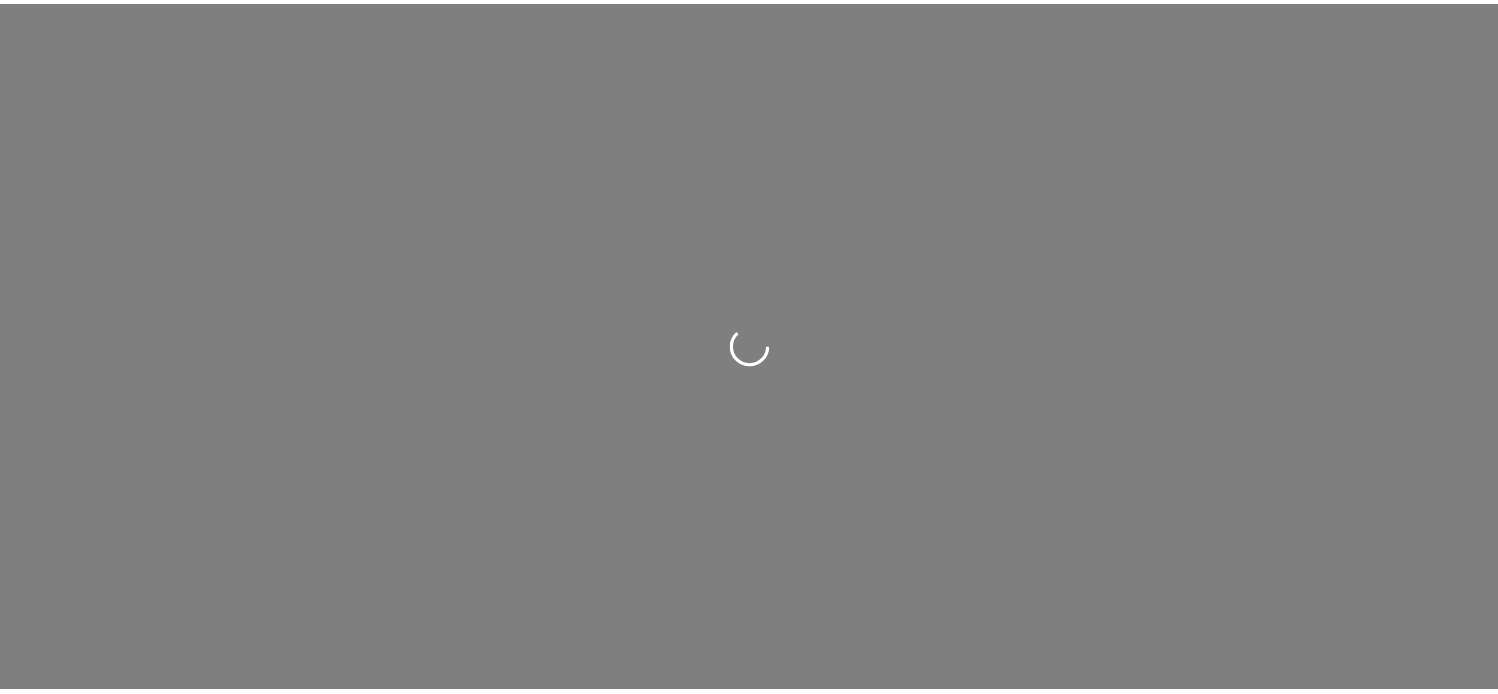 scroll, scrollTop: 0, scrollLeft: 0, axis: both 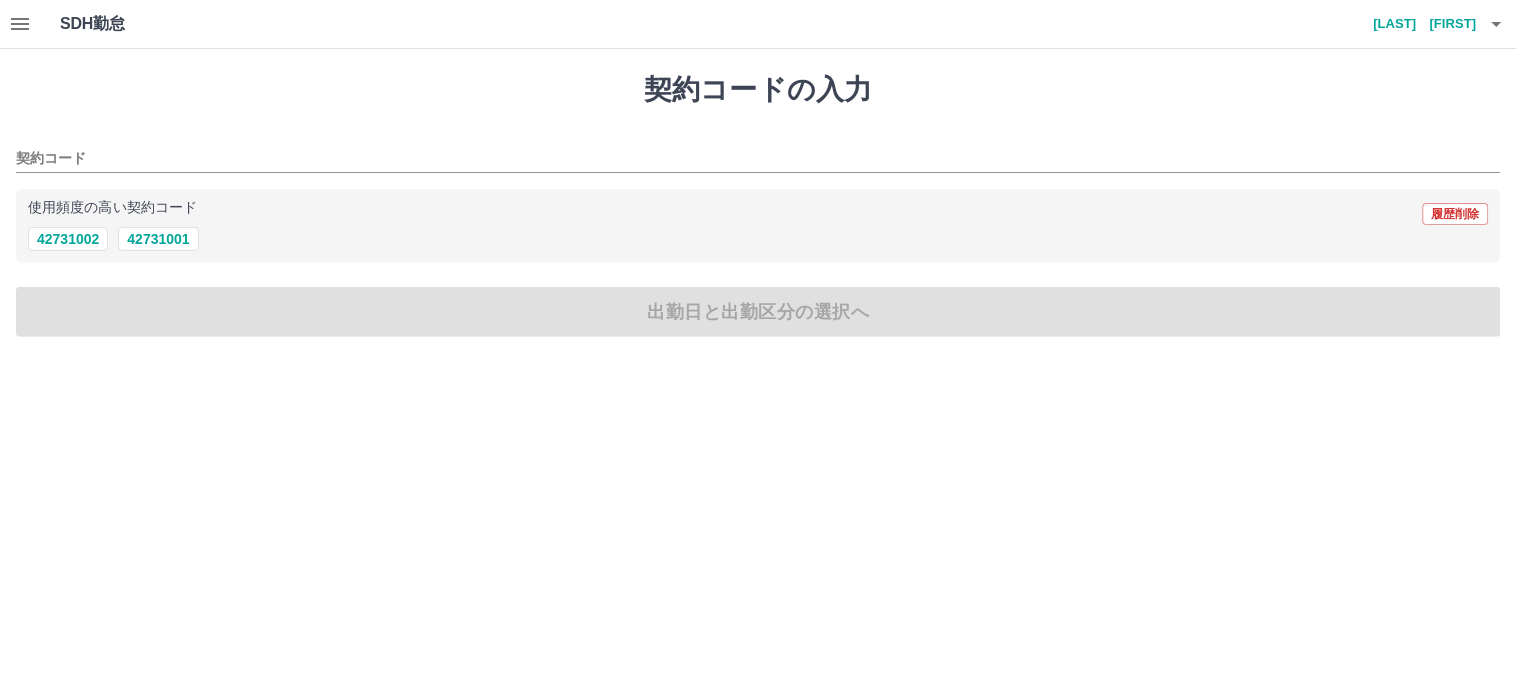 click 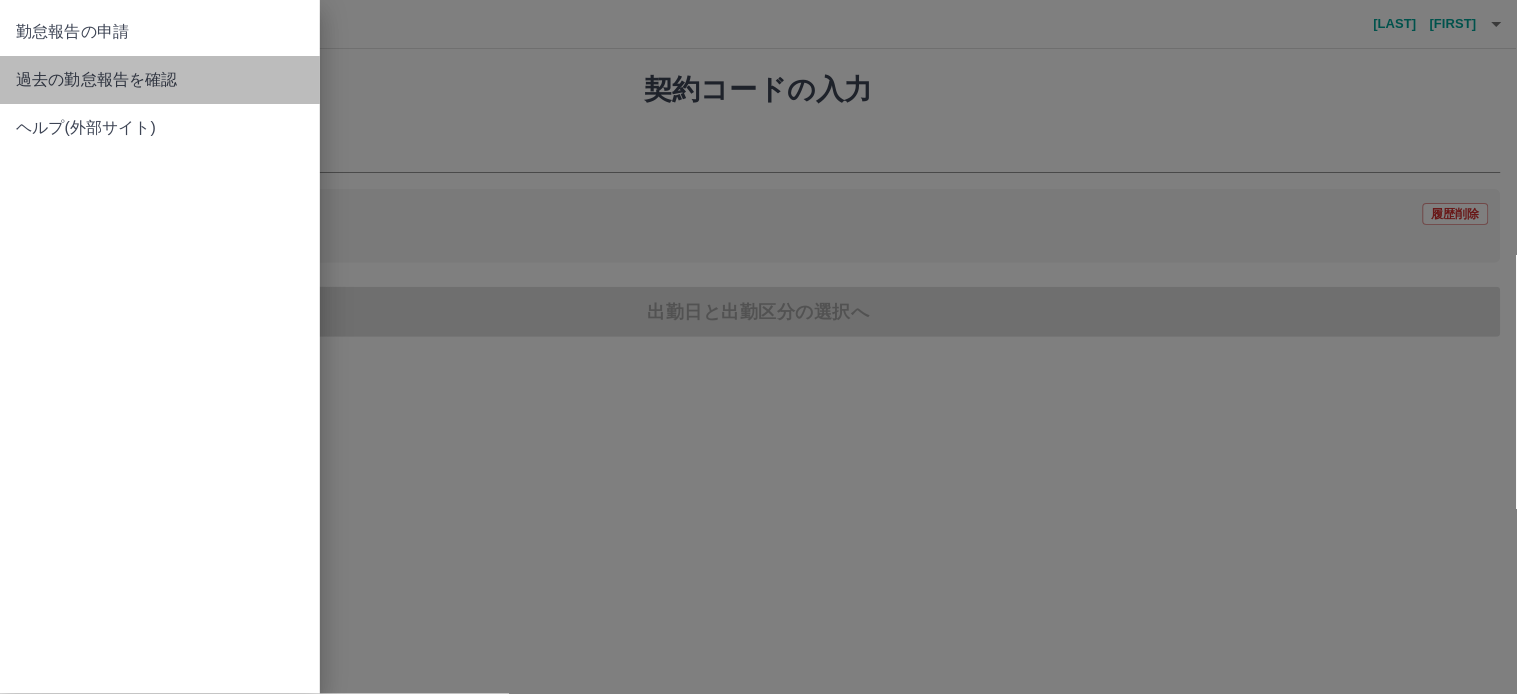 click on "過去の勤怠報告を確認" at bounding box center (160, 80) 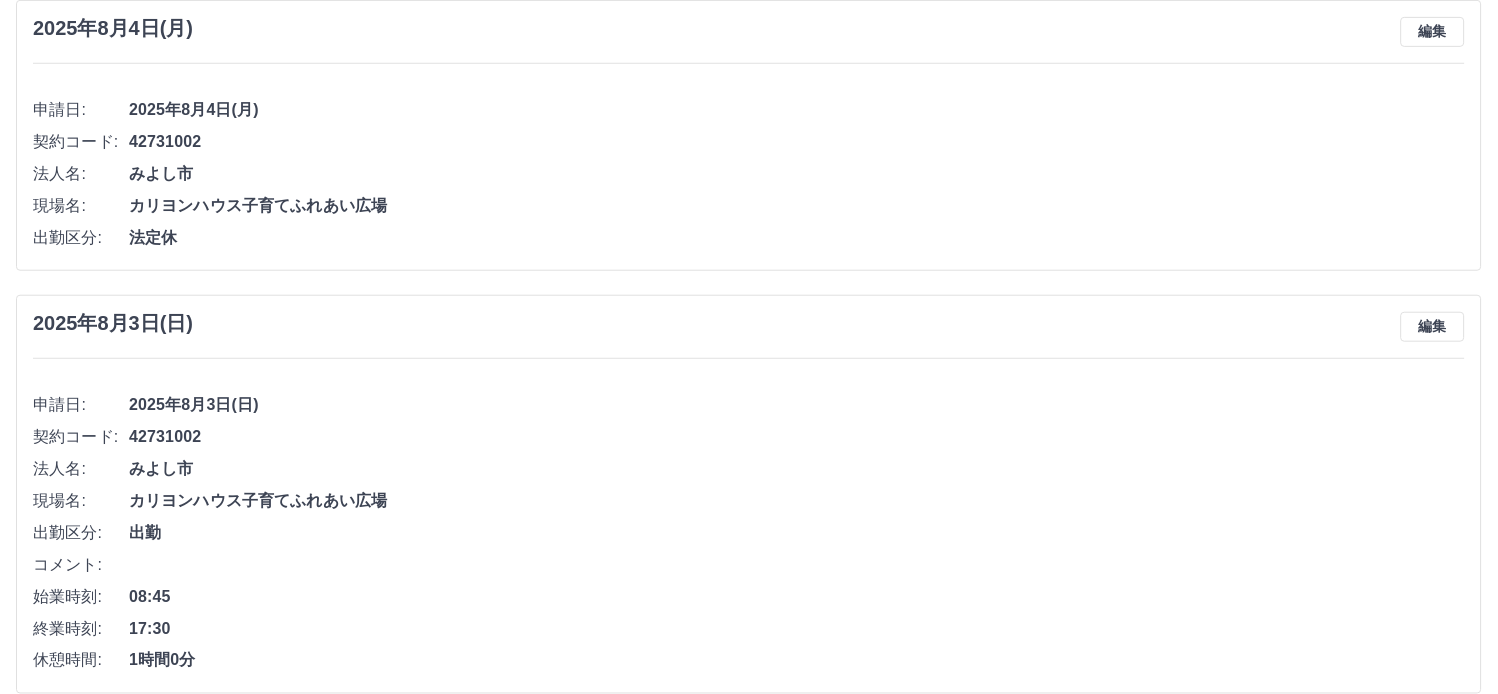 scroll, scrollTop: 222, scrollLeft: 0, axis: vertical 